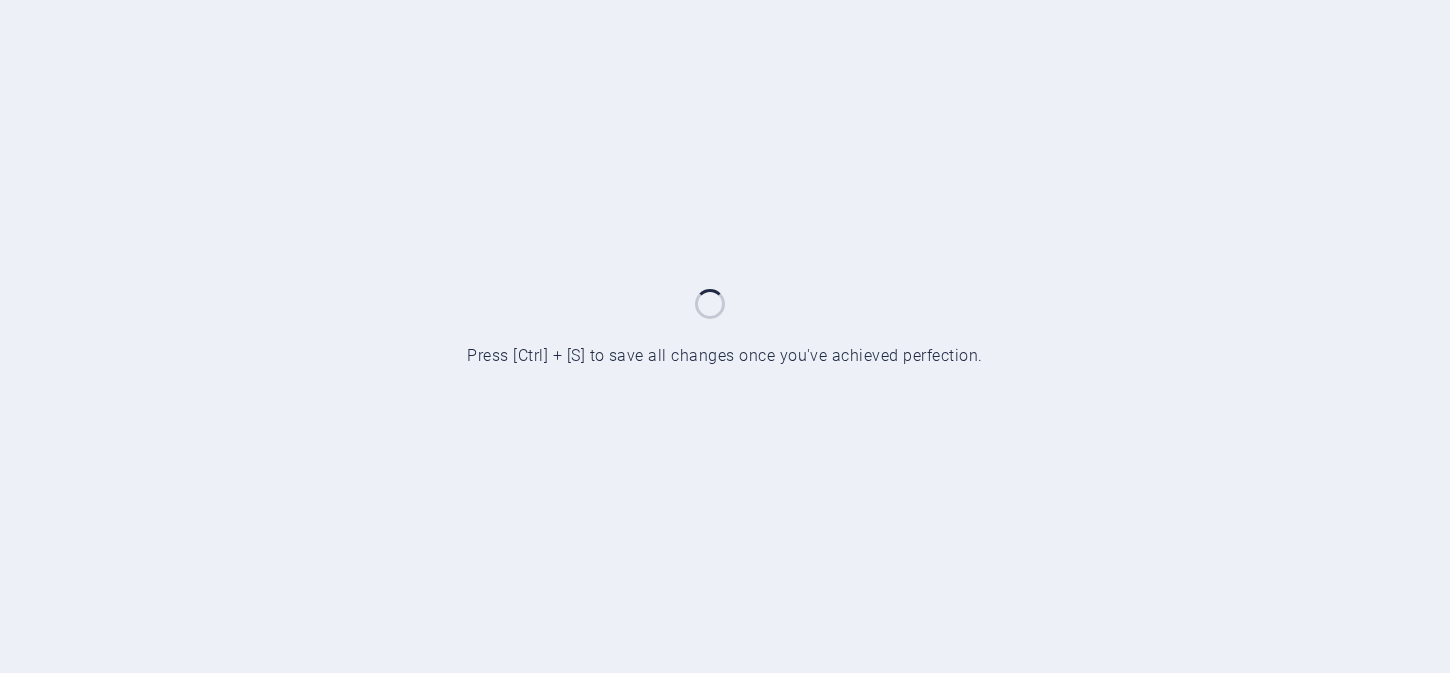 scroll, scrollTop: 0, scrollLeft: 0, axis: both 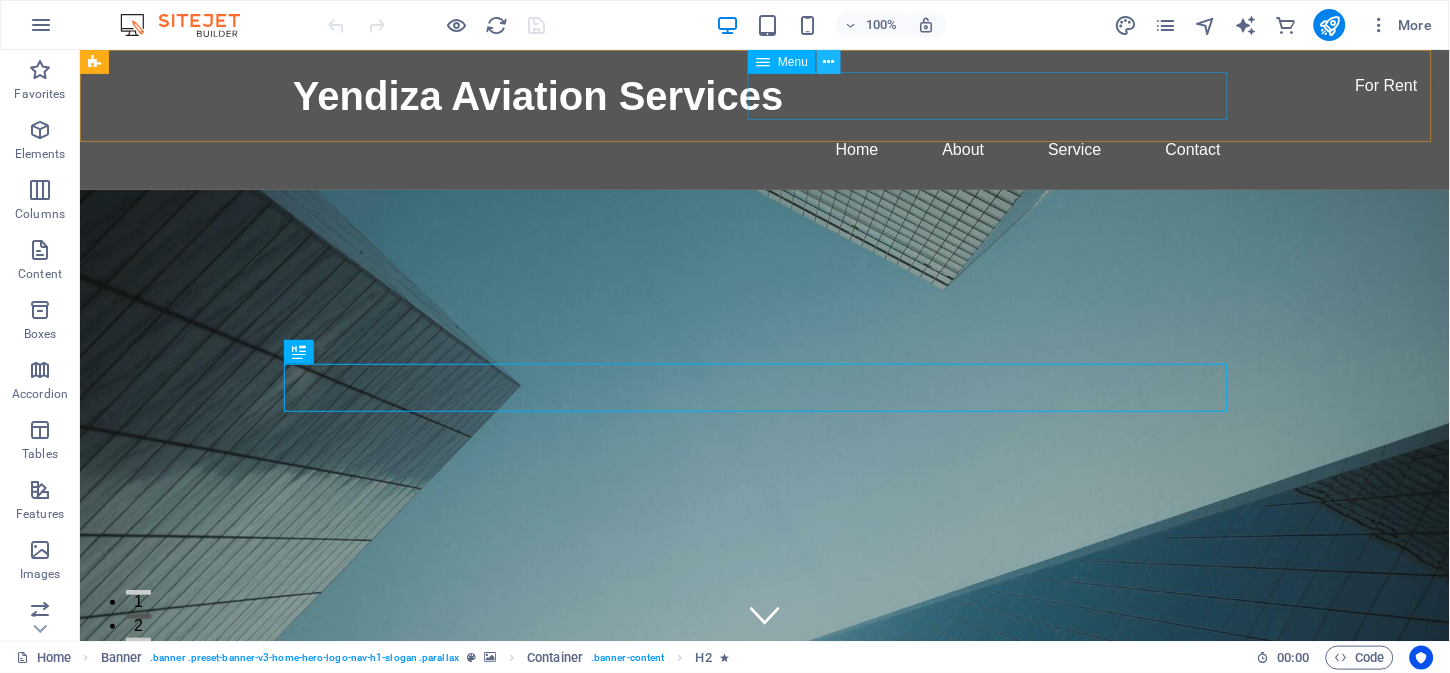 click at bounding box center (829, 62) 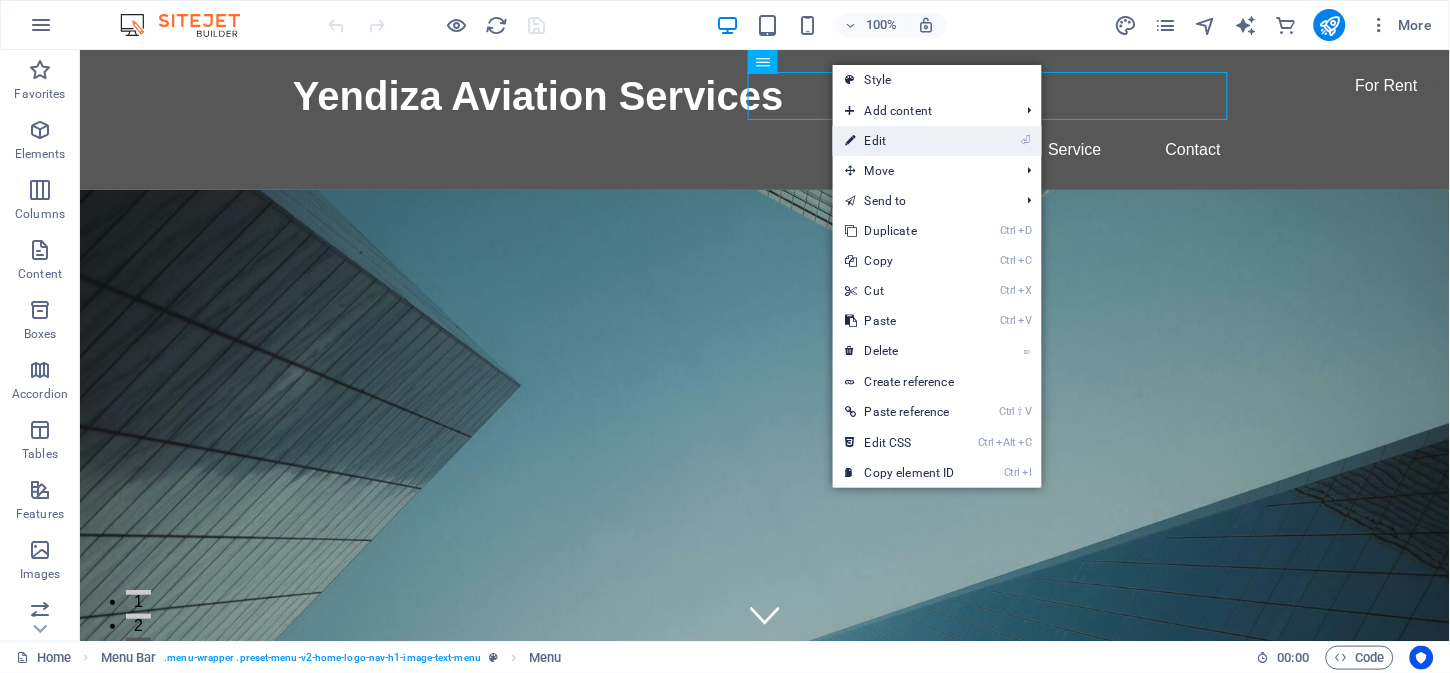 click on "⏎  Edit" at bounding box center (900, 141) 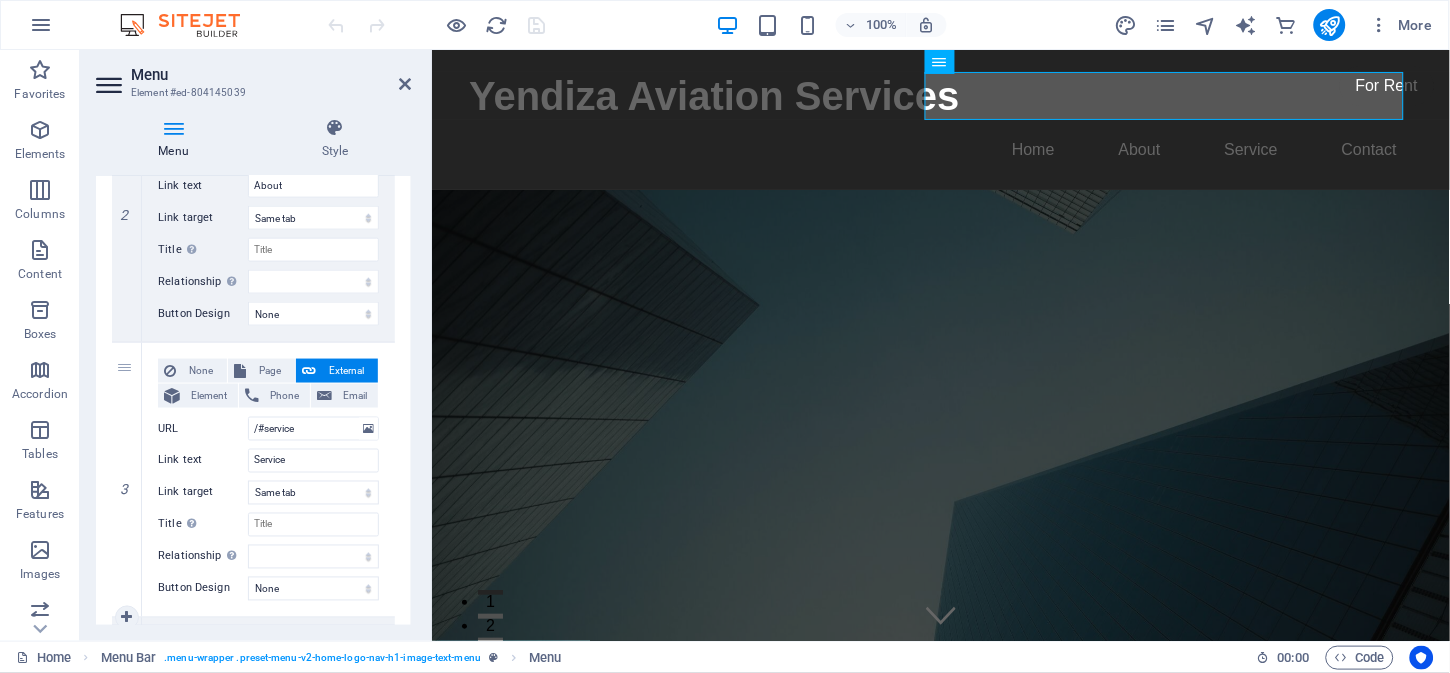 scroll, scrollTop: 563, scrollLeft: 0, axis: vertical 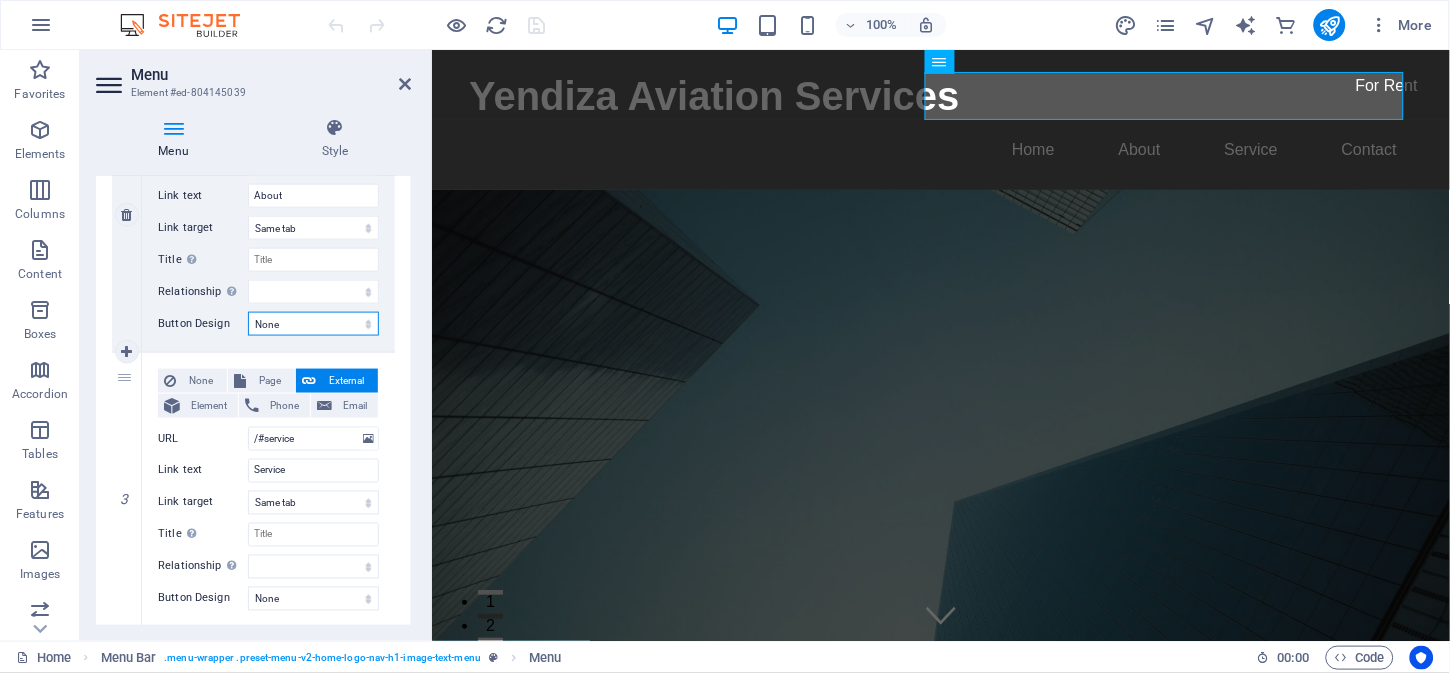 click on "None Default Primary Secondary" at bounding box center [313, 324] 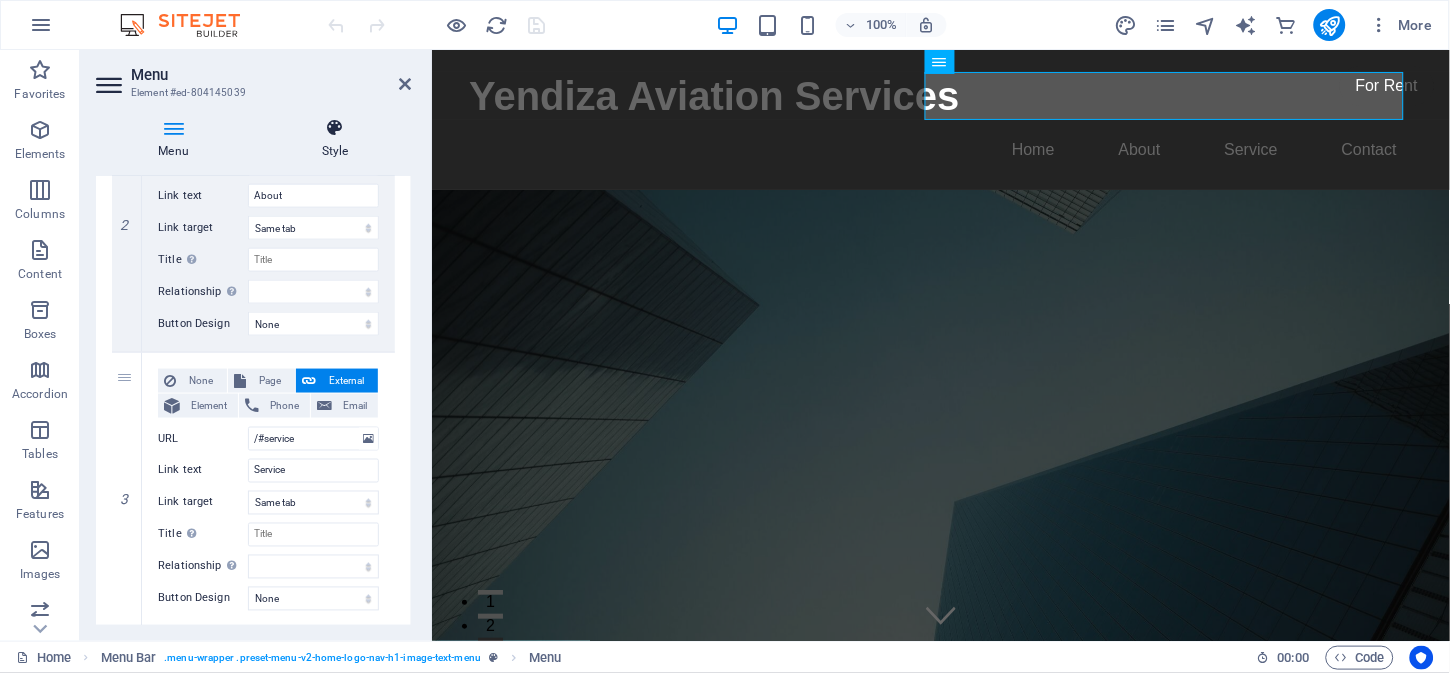 click on "Style" at bounding box center [335, 139] 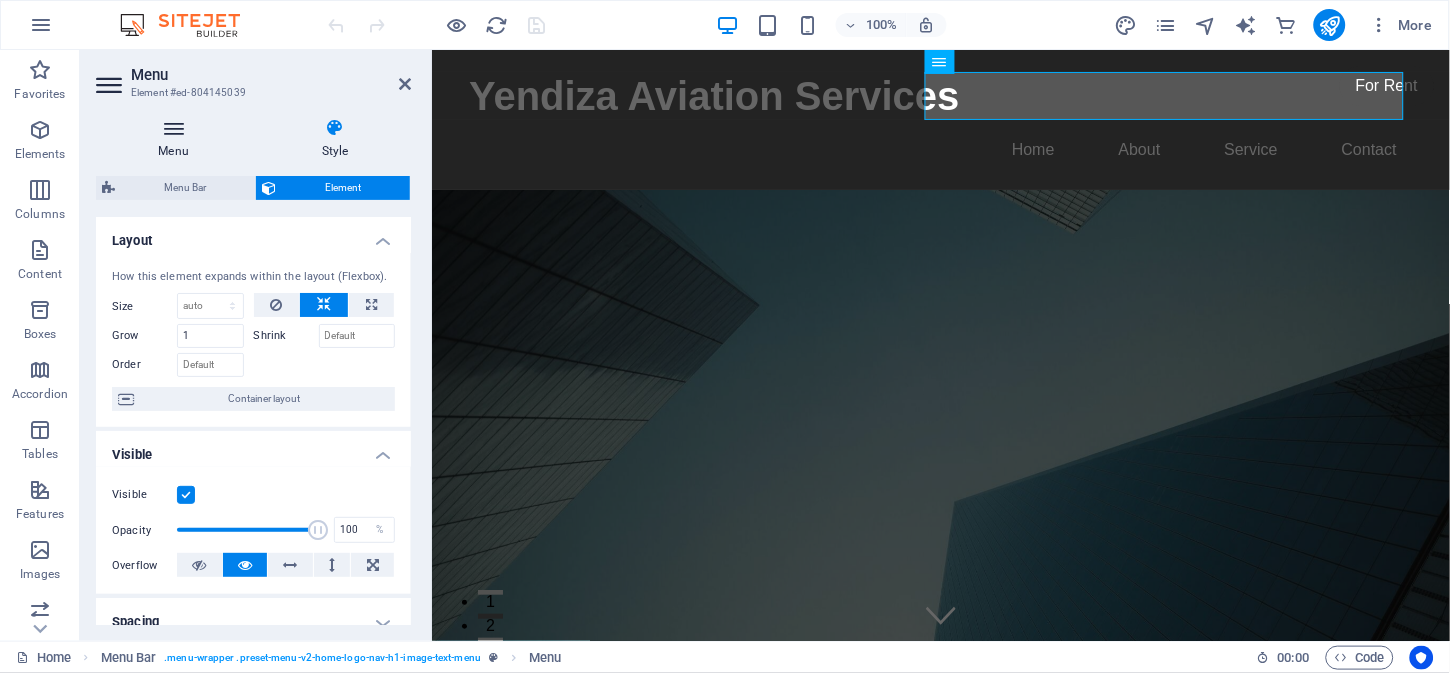 click at bounding box center [173, 128] 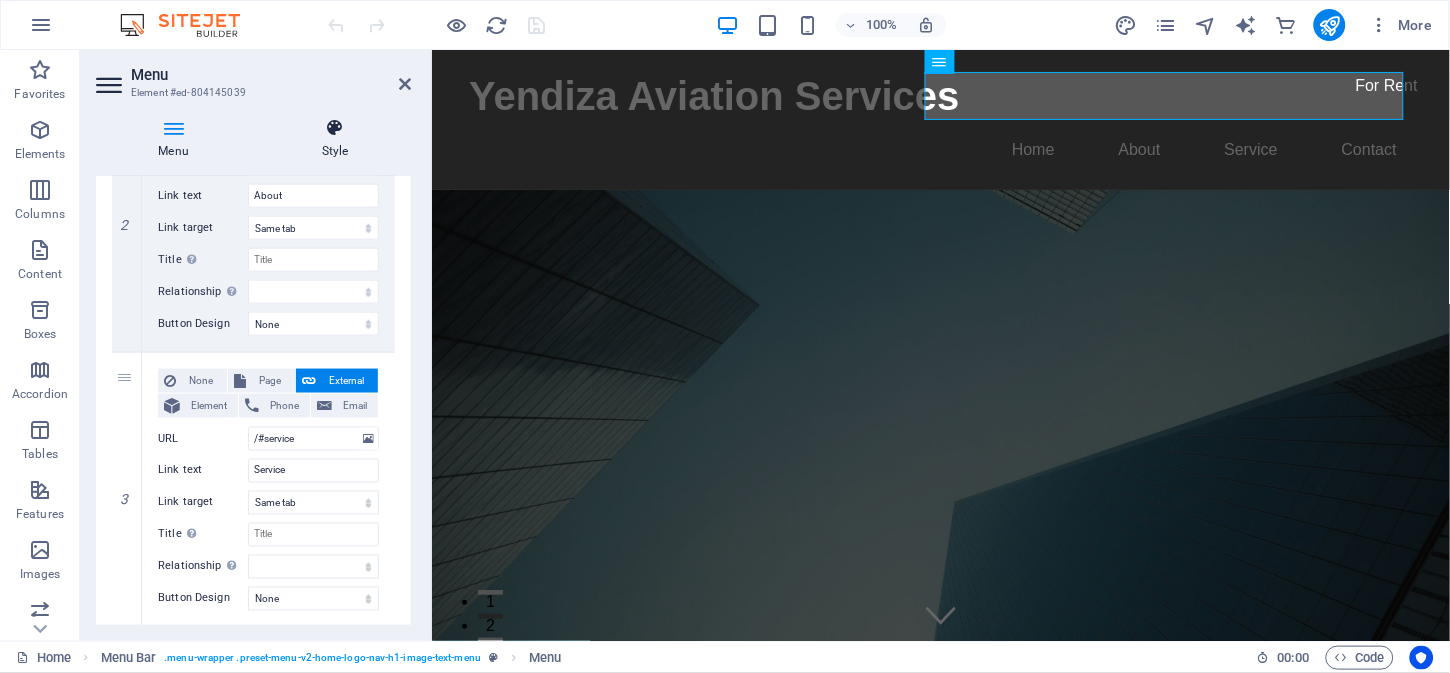 click at bounding box center [335, 128] 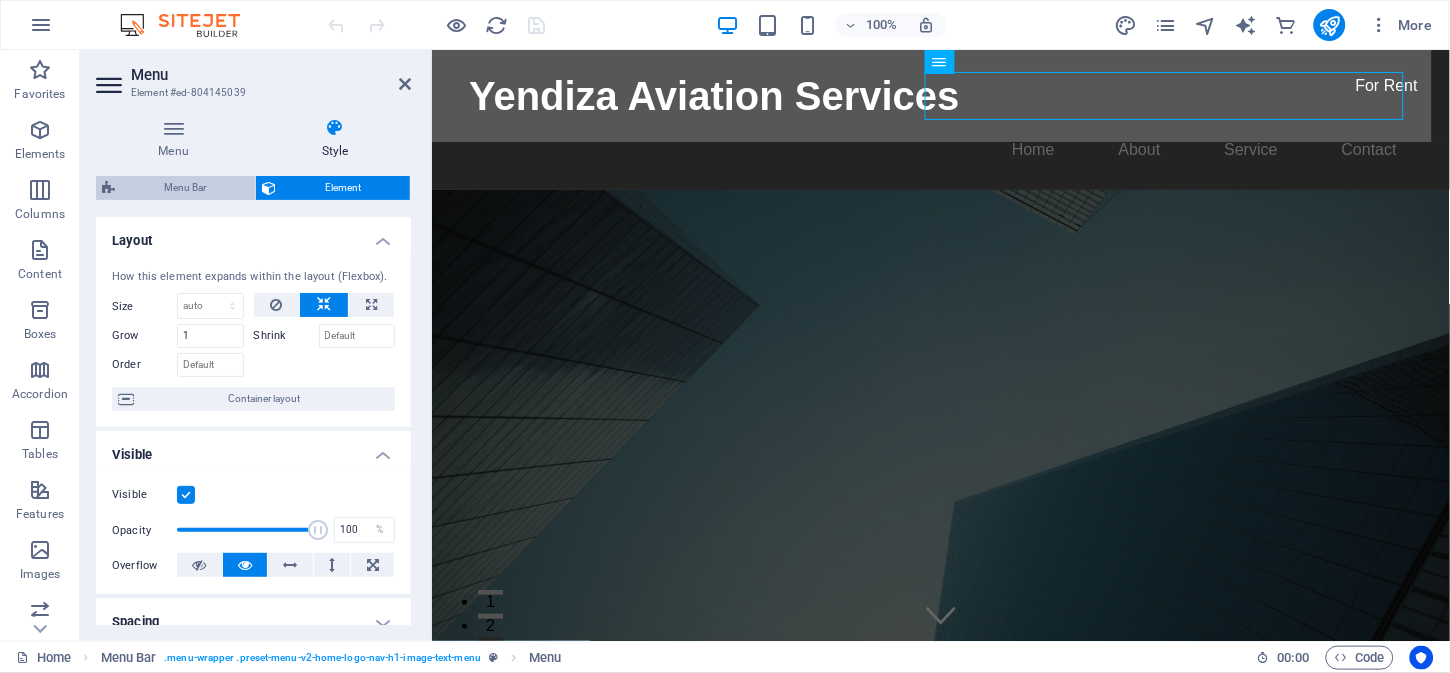 click on "Menu Bar" at bounding box center [185, 188] 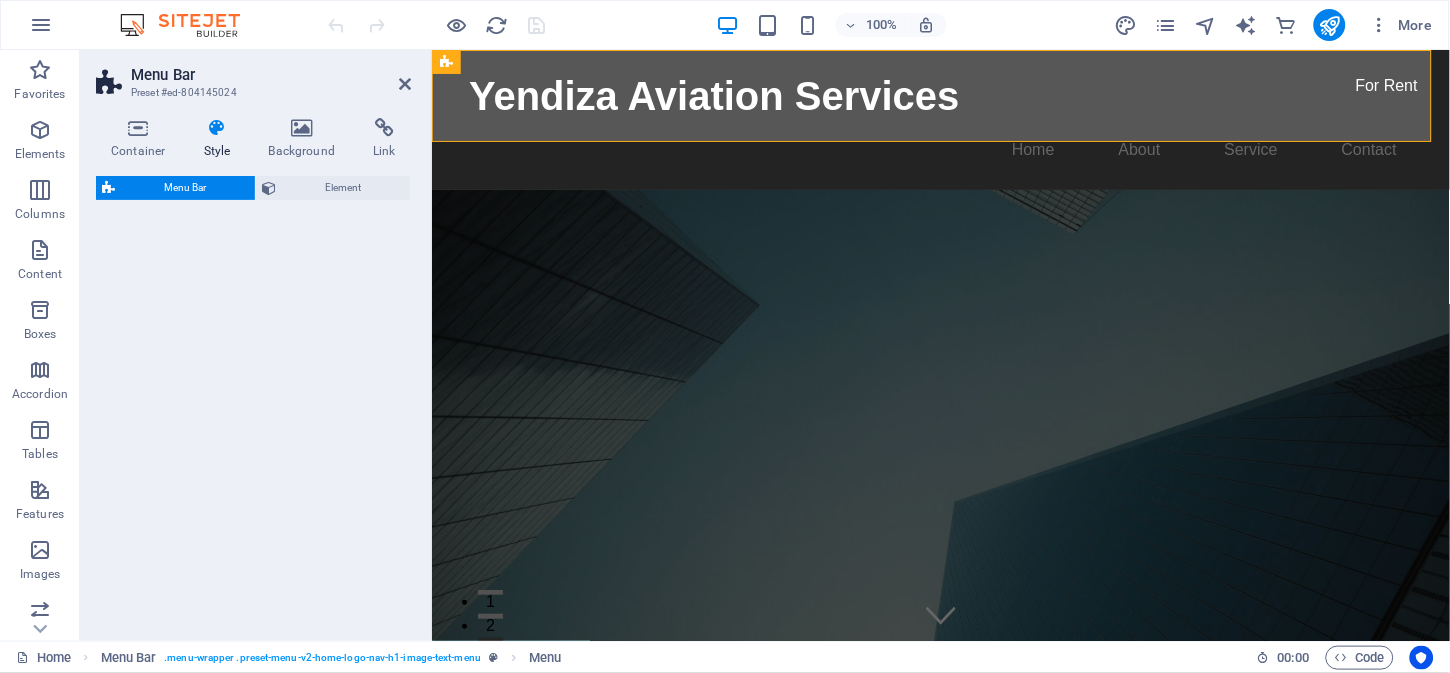 select on "rem" 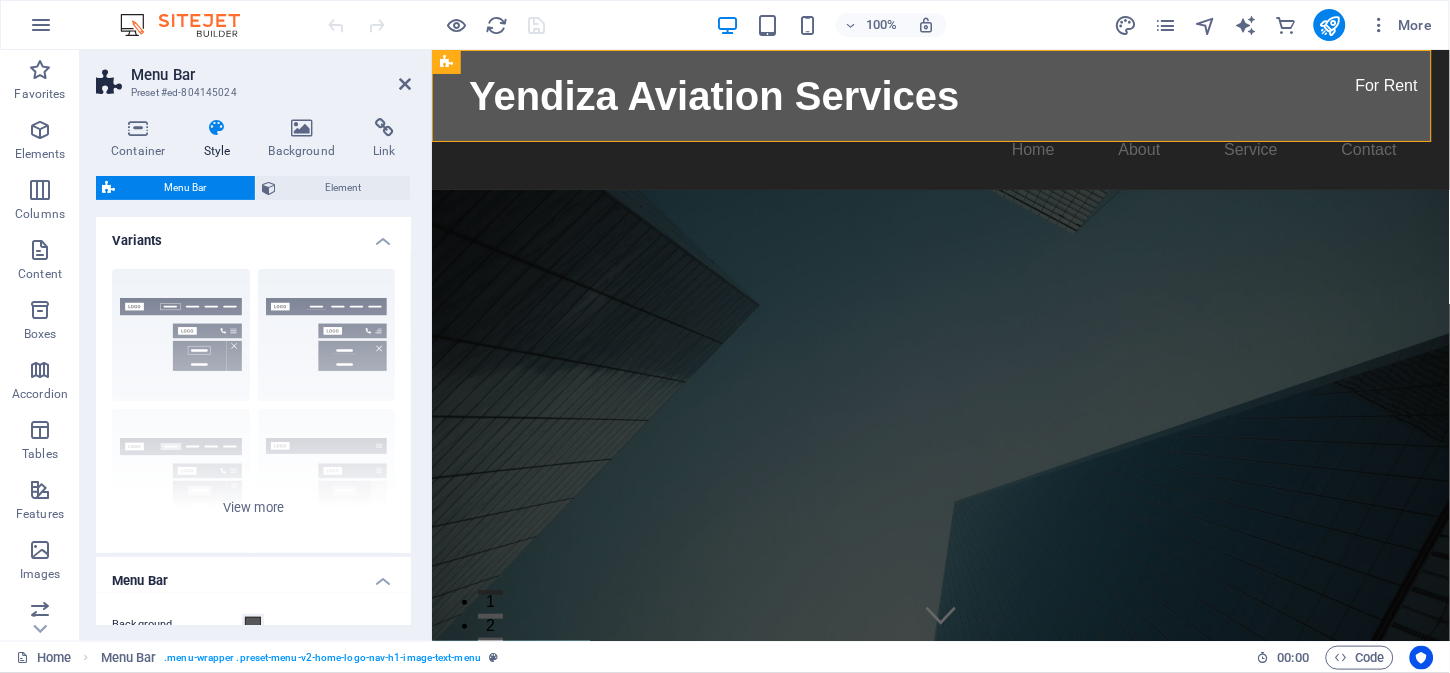 click on "Menu Bar" at bounding box center [185, 188] 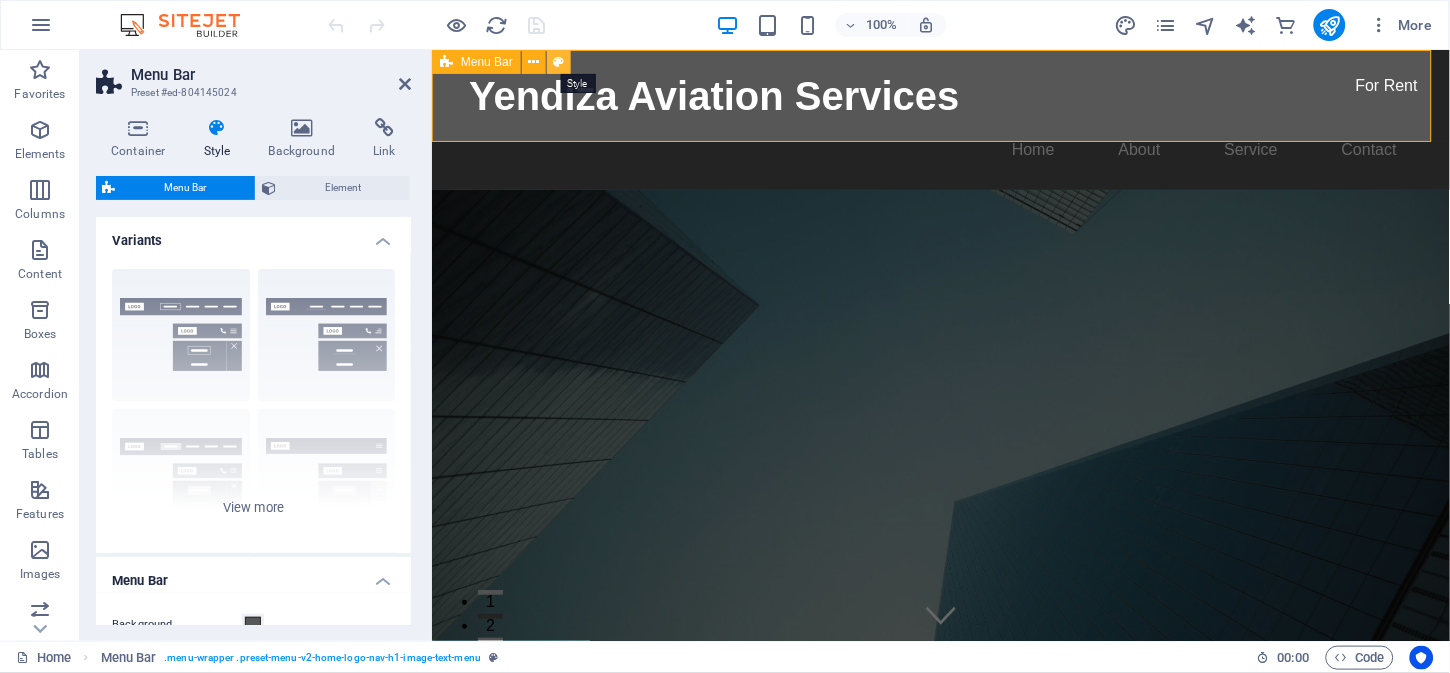 click at bounding box center (559, 62) 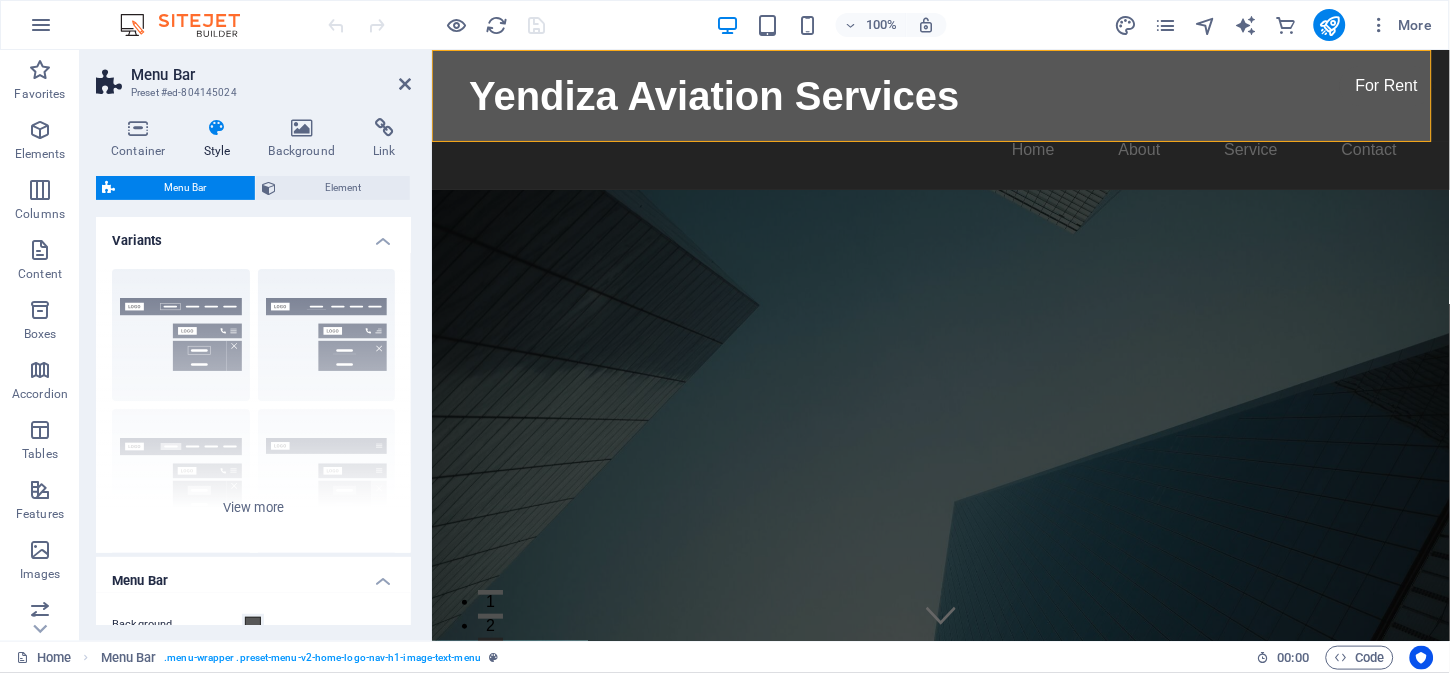 click at bounding box center [217, 128] 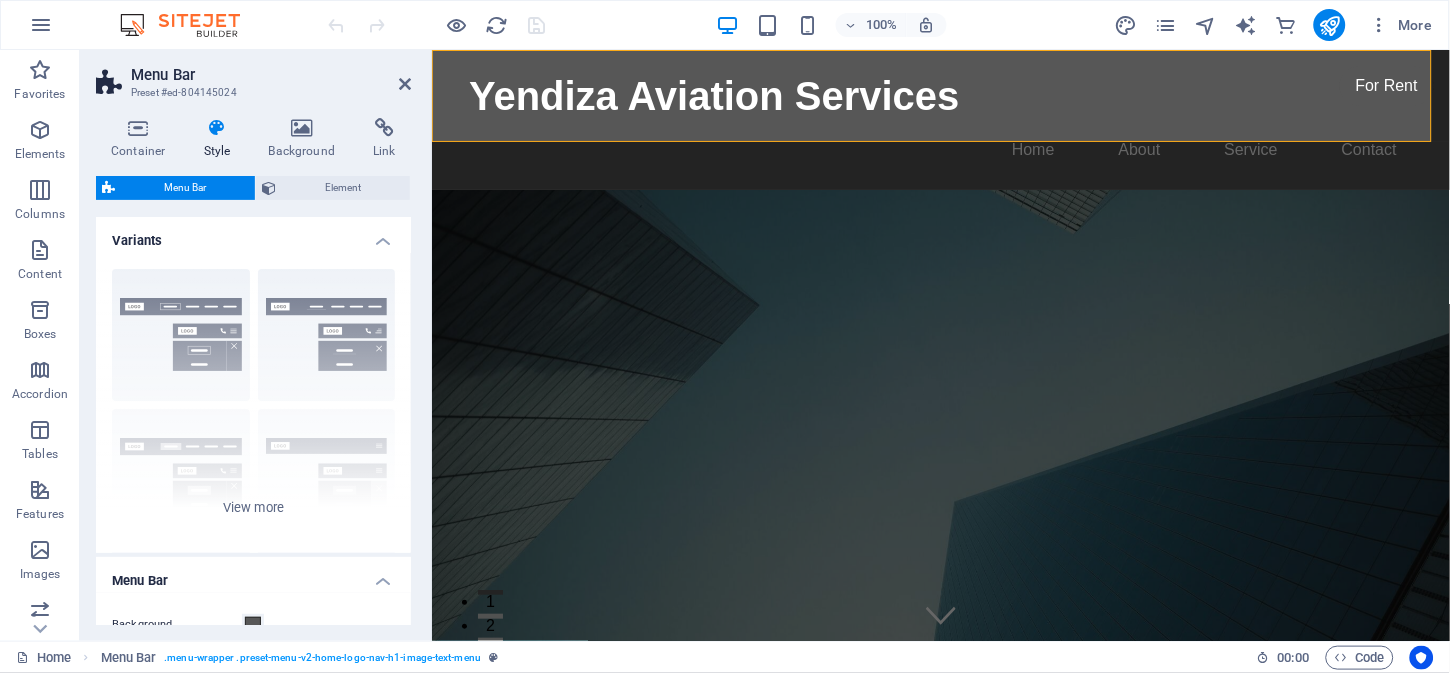 click at bounding box center [217, 128] 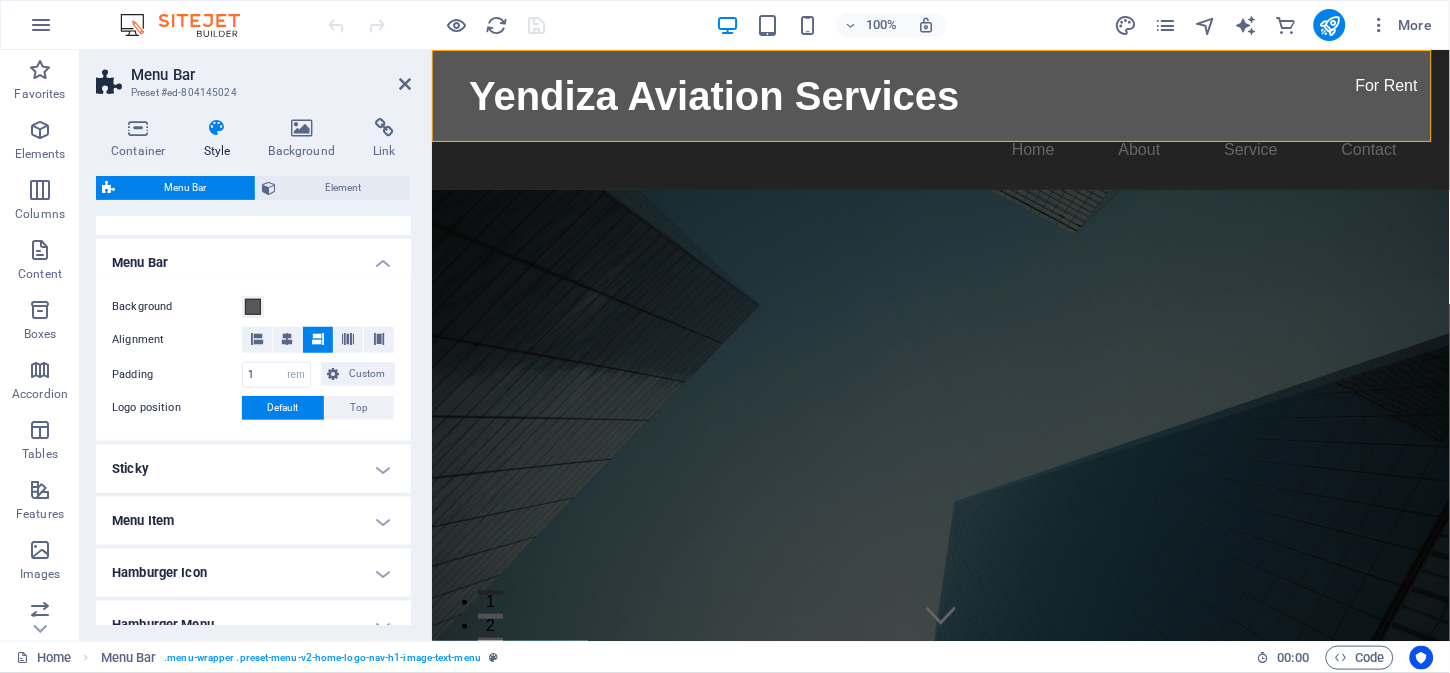 scroll, scrollTop: 333, scrollLeft: 0, axis: vertical 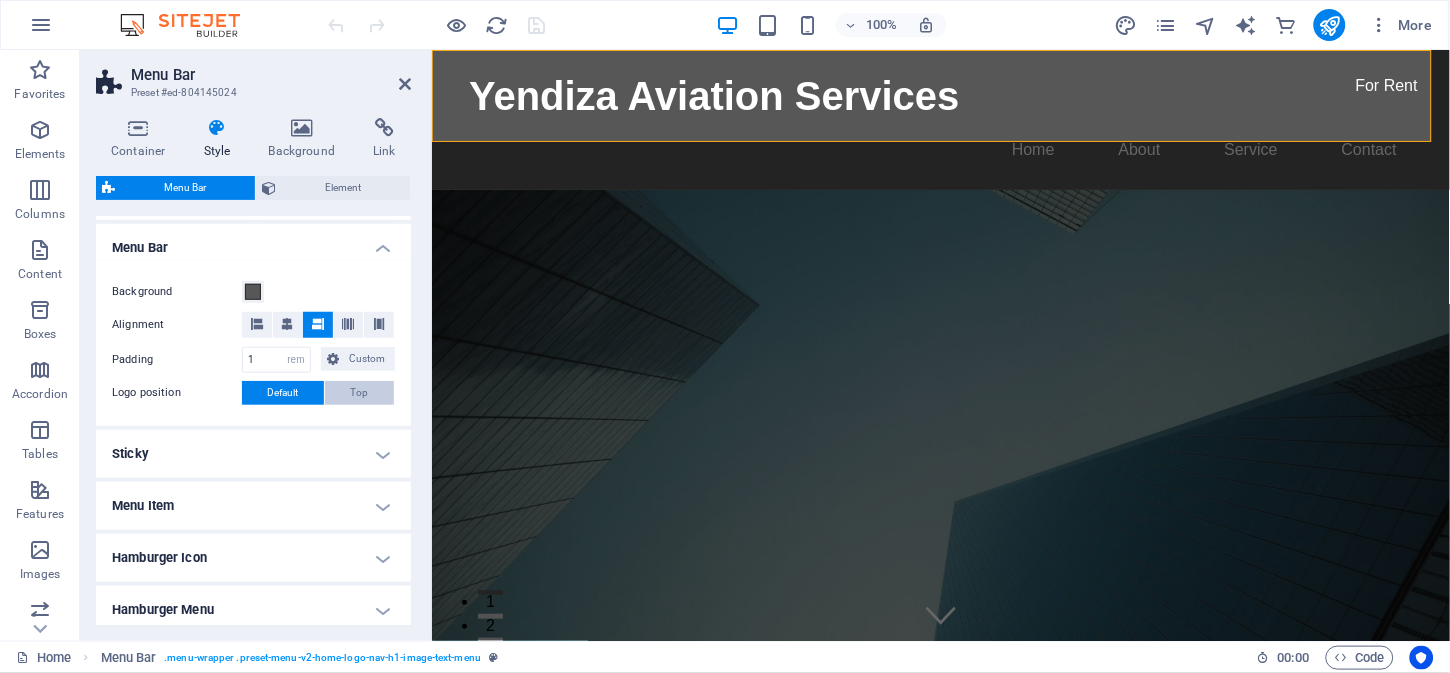 click on "Top" at bounding box center (360, 393) 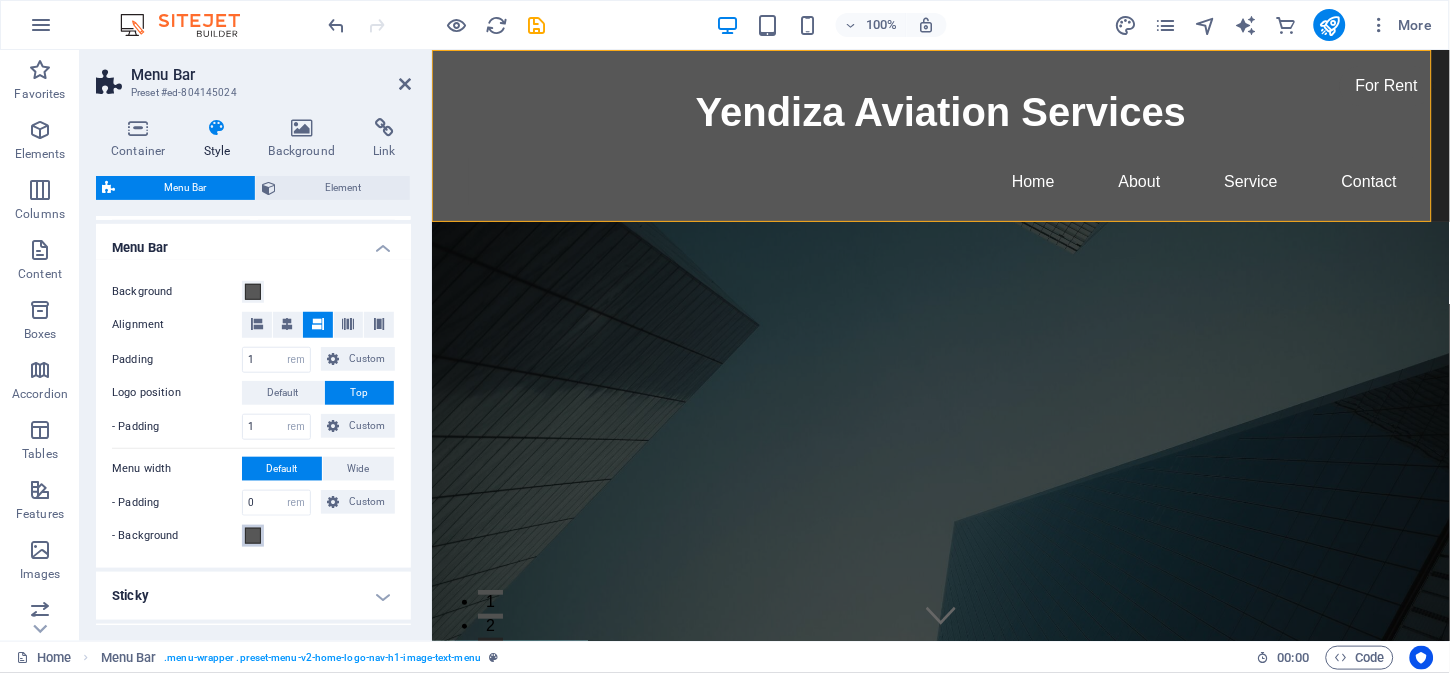 click at bounding box center (253, 536) 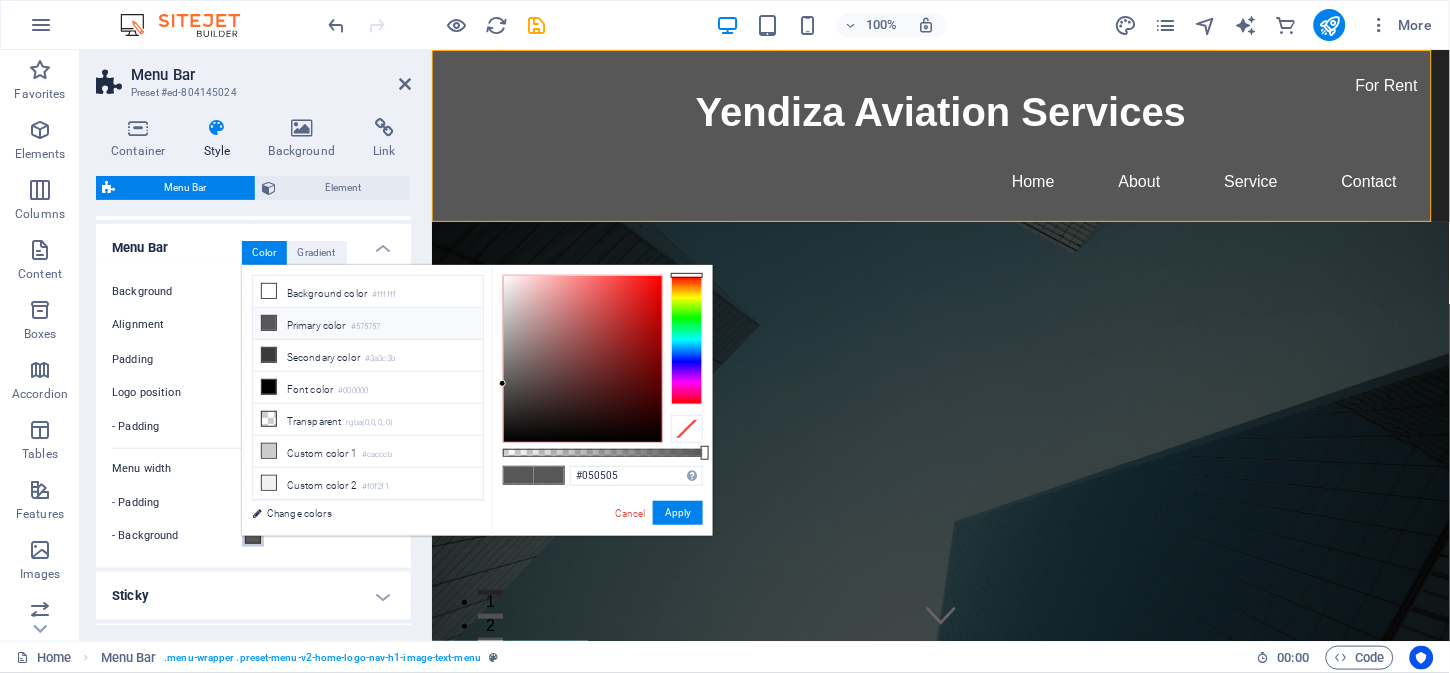 type on "#040404" 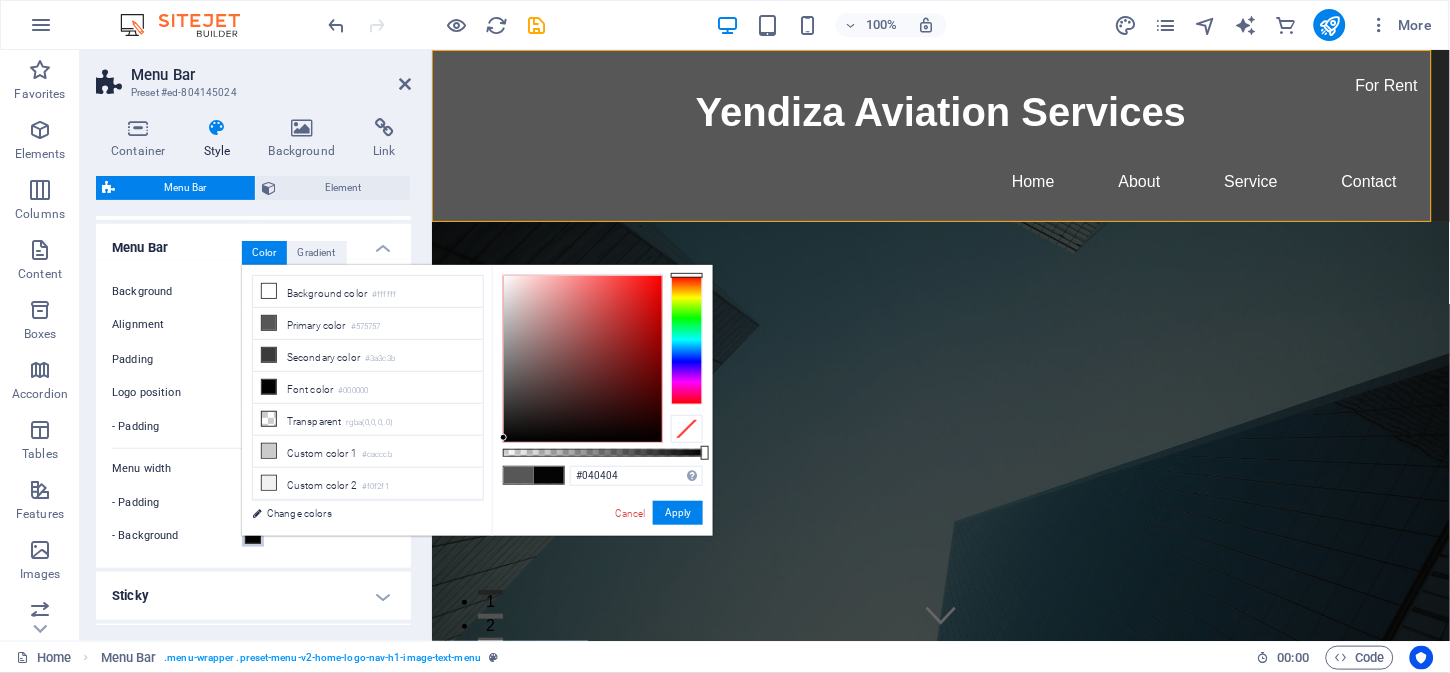 click at bounding box center (583, 359) 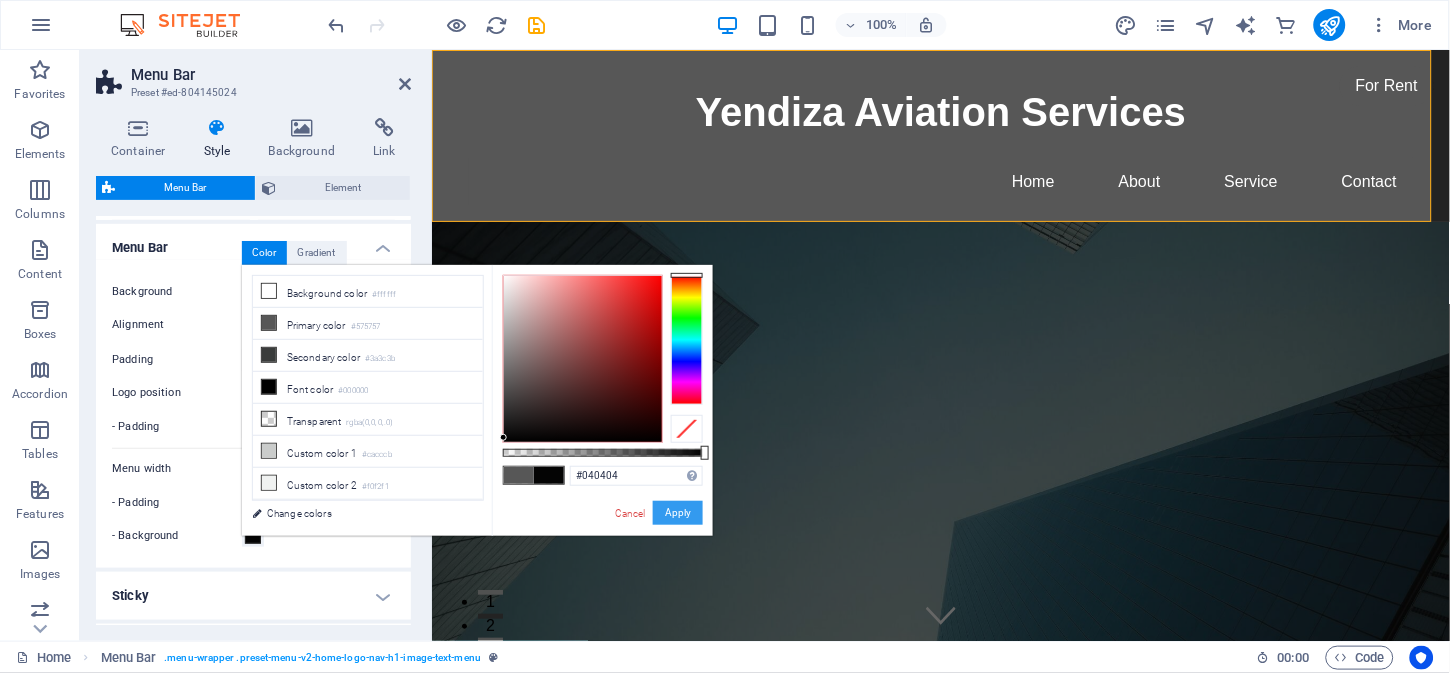 click on "Apply" at bounding box center (678, 513) 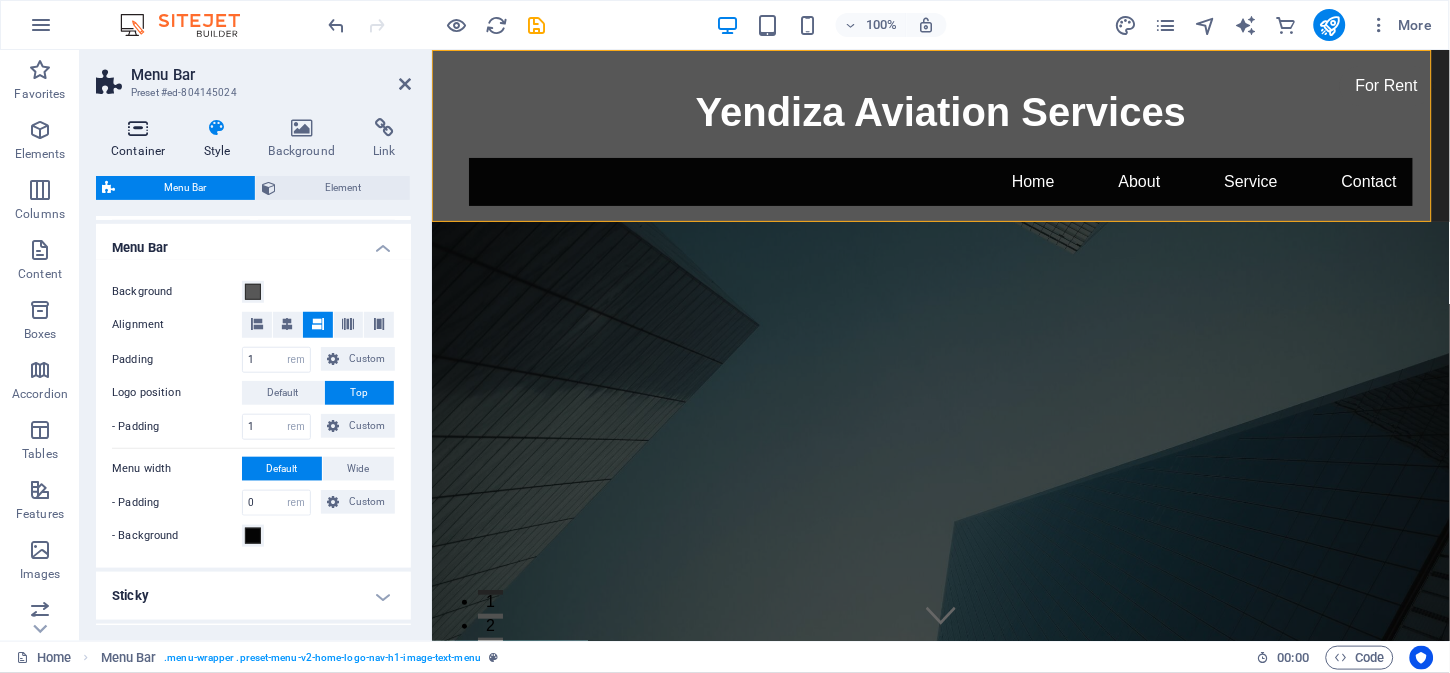 click at bounding box center (138, 128) 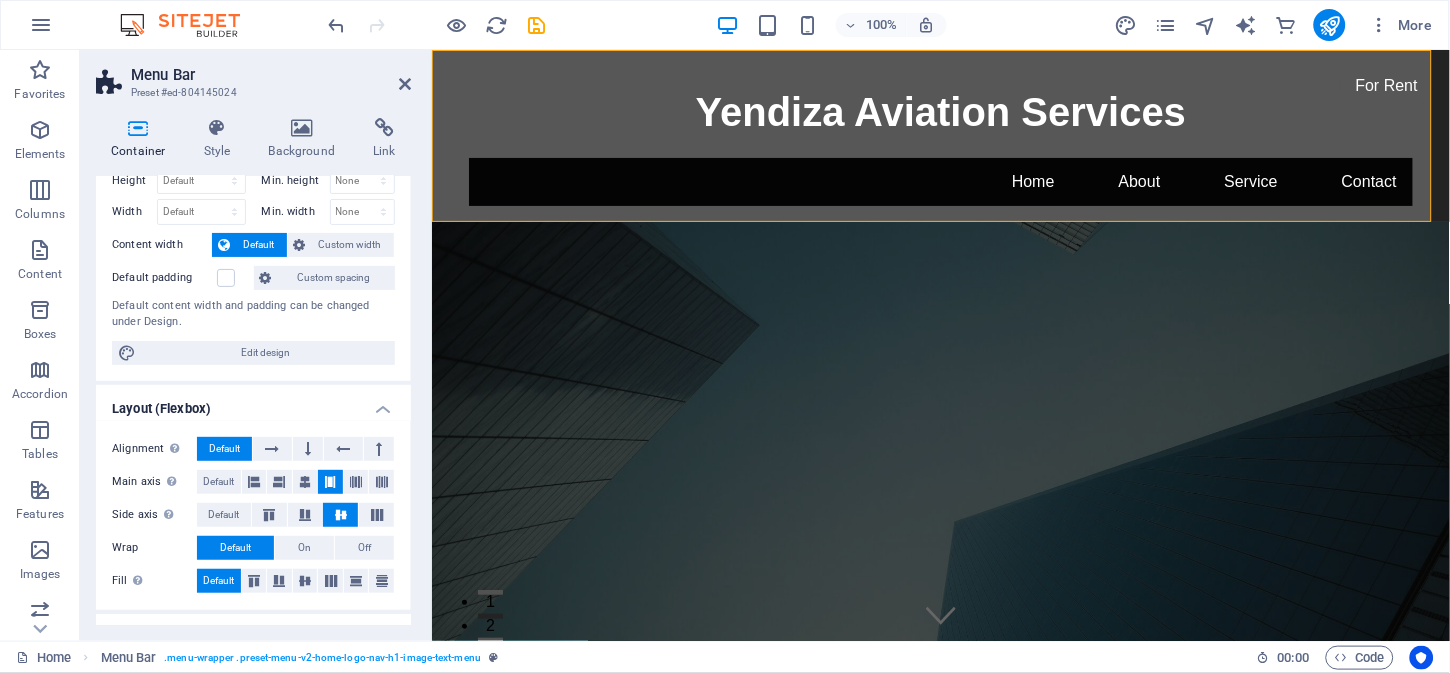 scroll, scrollTop: 0, scrollLeft: 0, axis: both 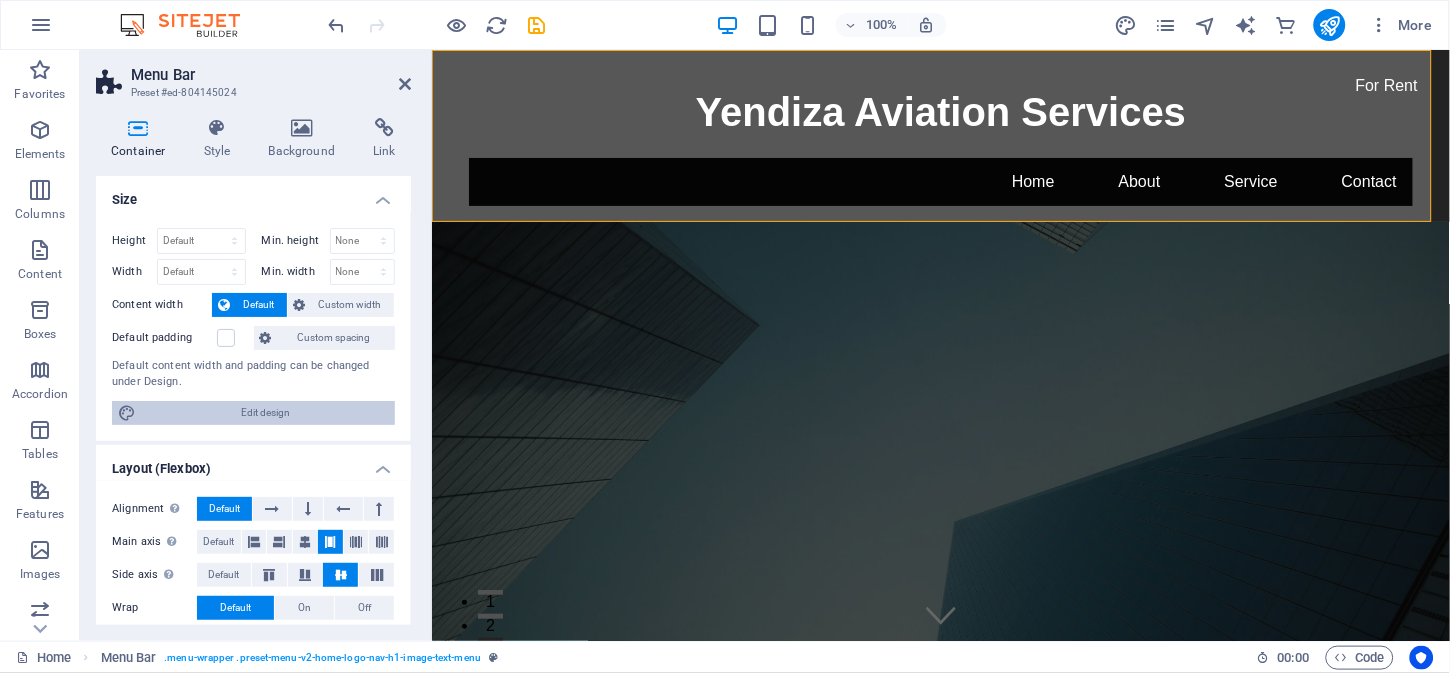 click on "Edit design" at bounding box center (265, 413) 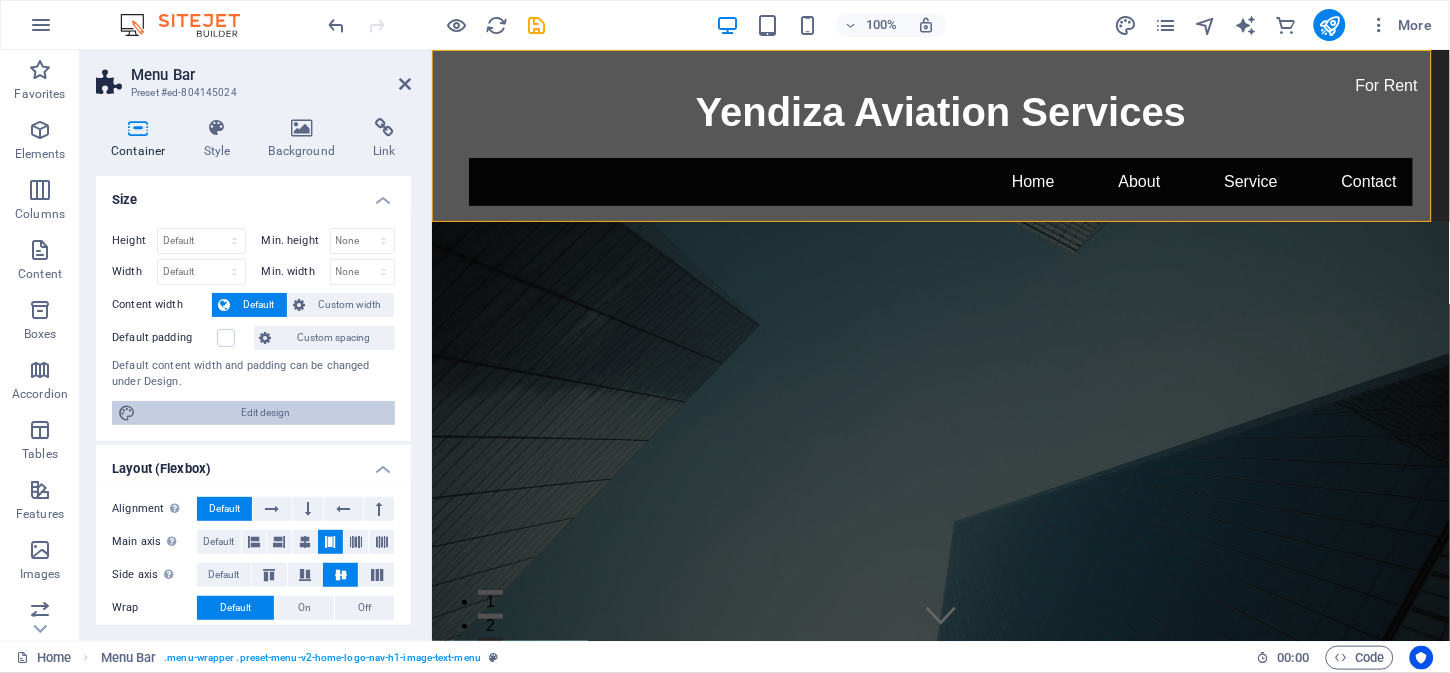 select on "rem" 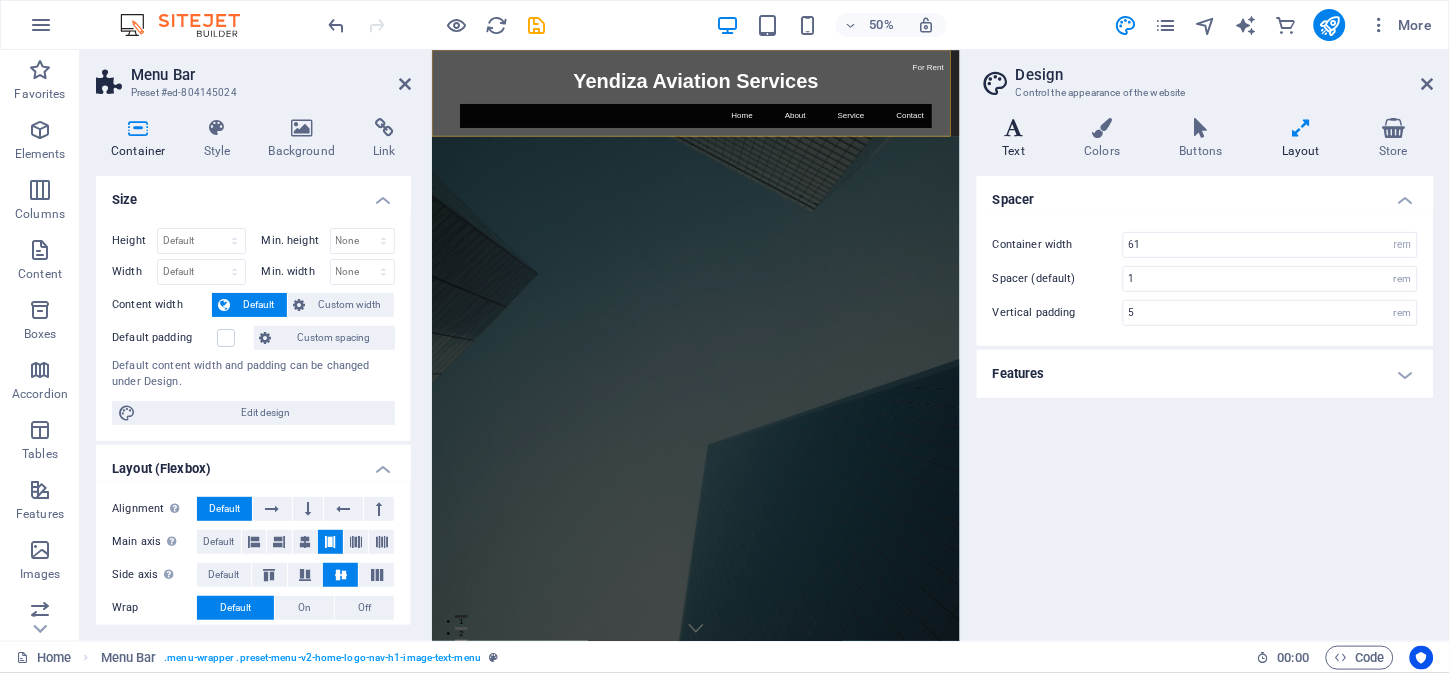 click at bounding box center [1014, 128] 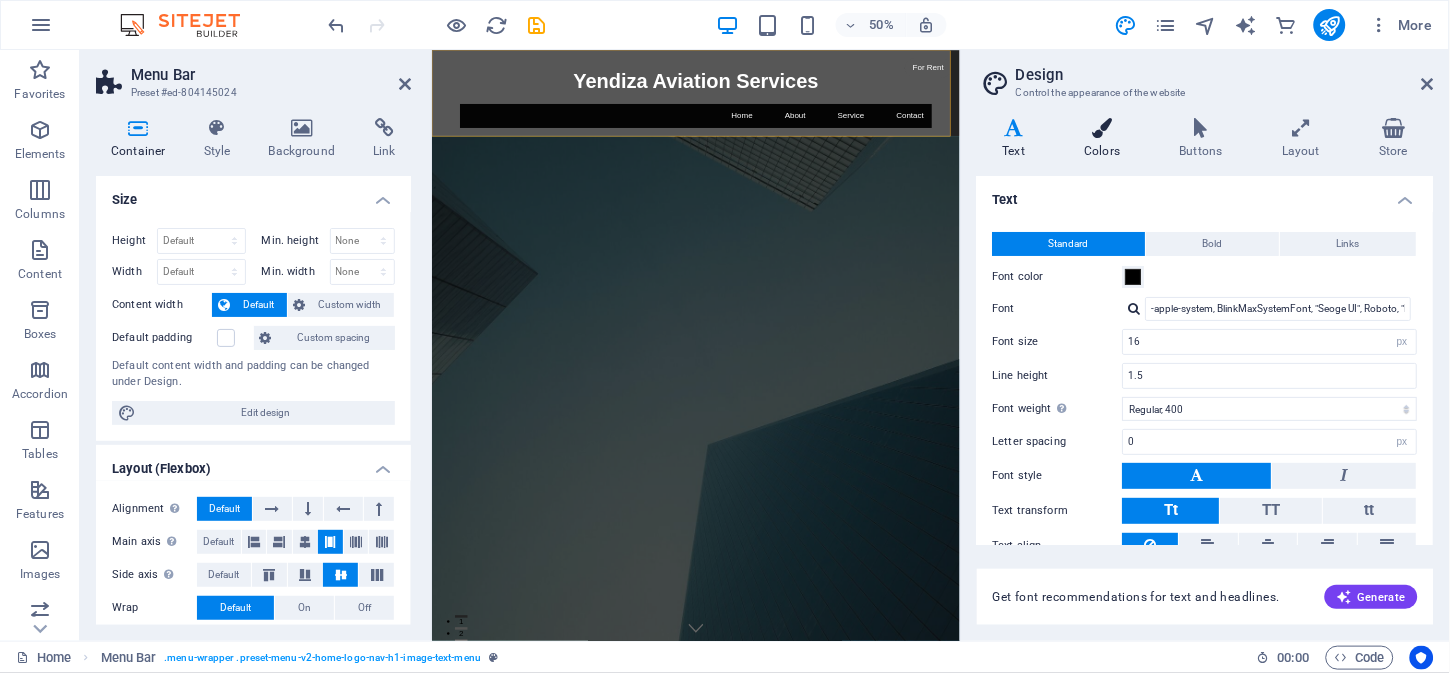click at bounding box center [1102, 128] 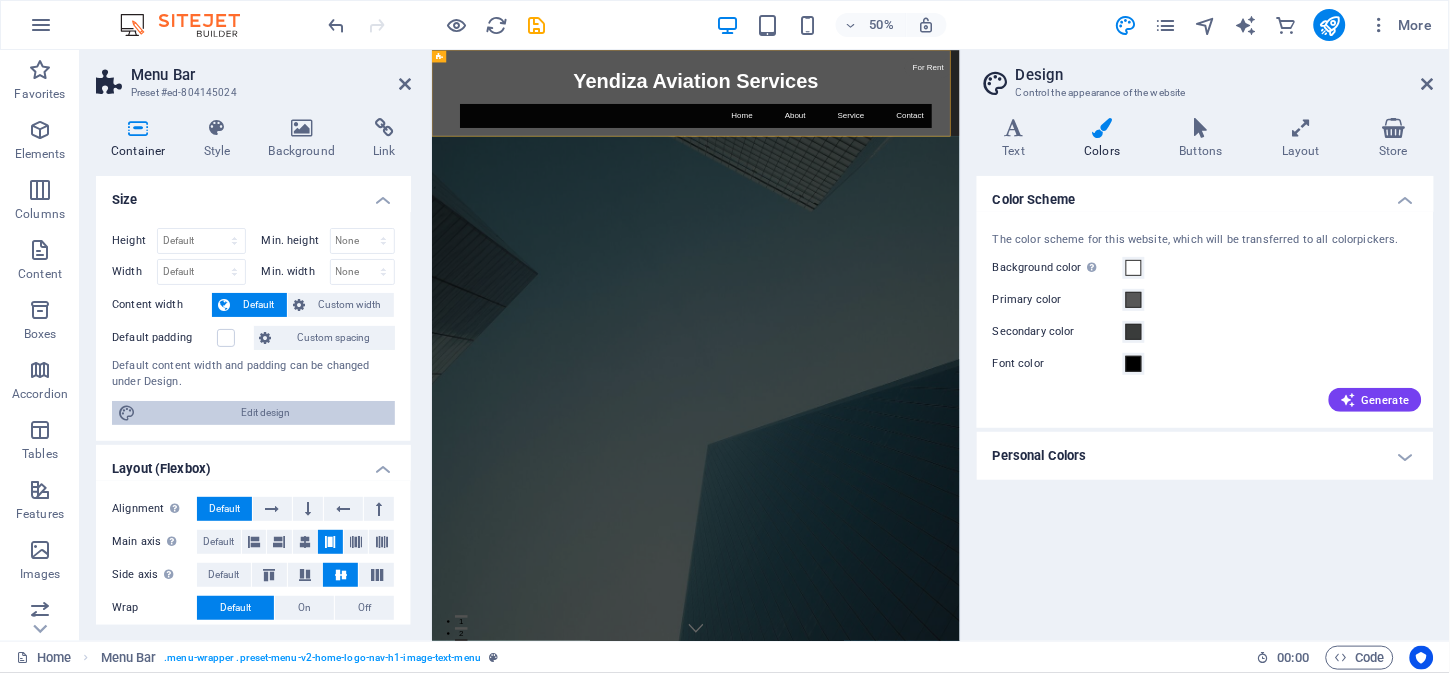 click on "Edit design" at bounding box center (265, 413) 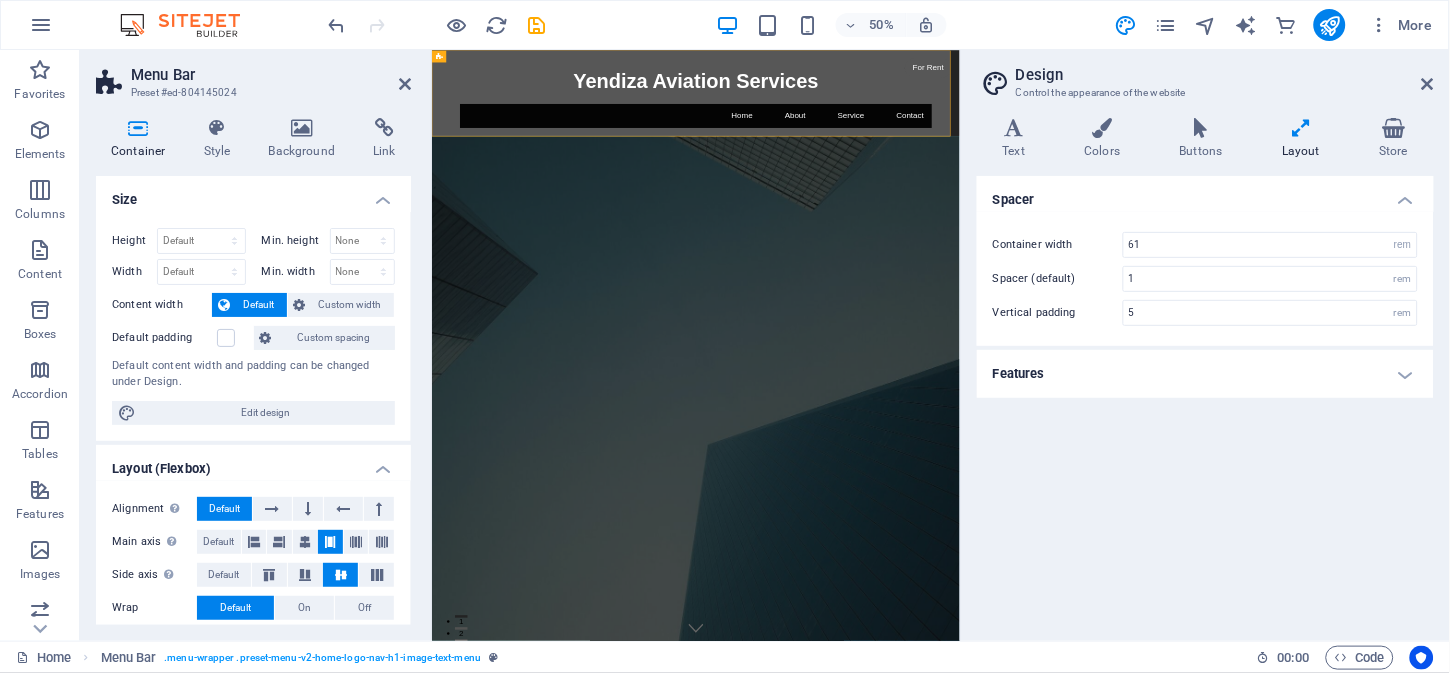 click on "Features" at bounding box center (1205, 374) 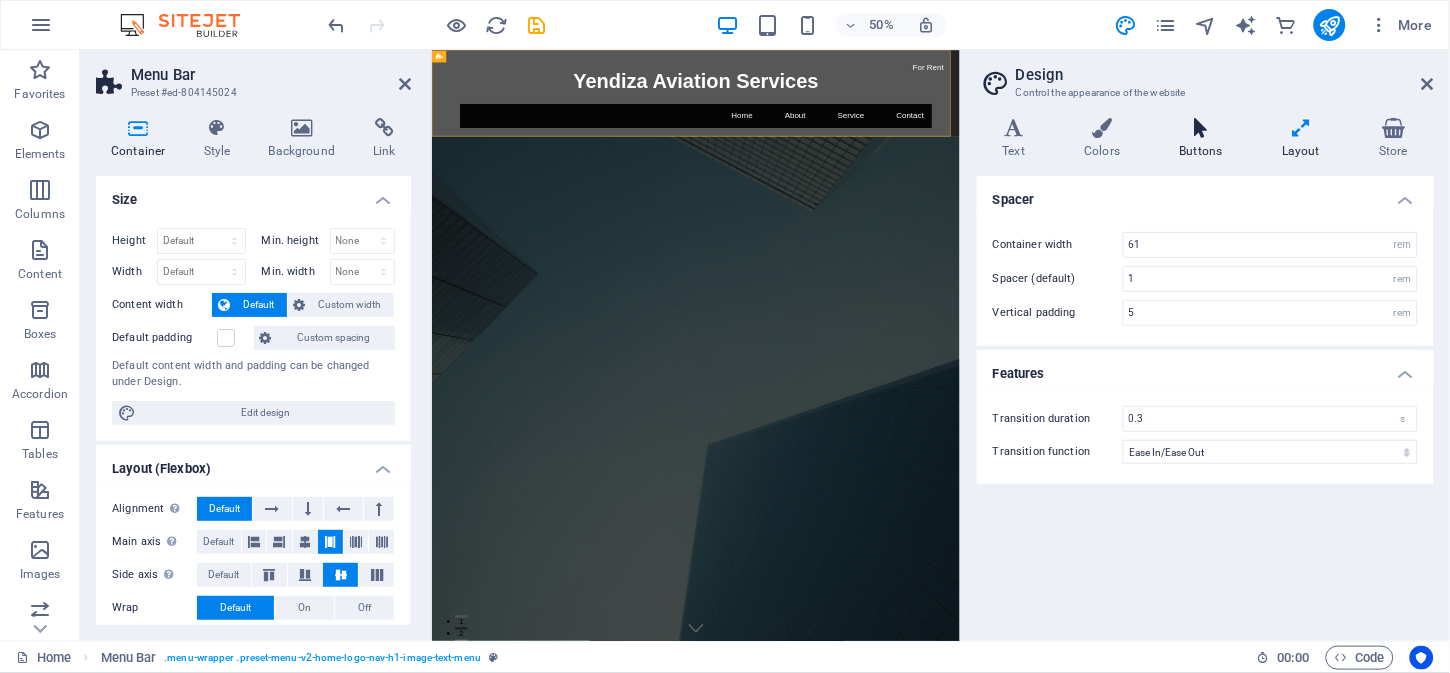 click at bounding box center [1201, 128] 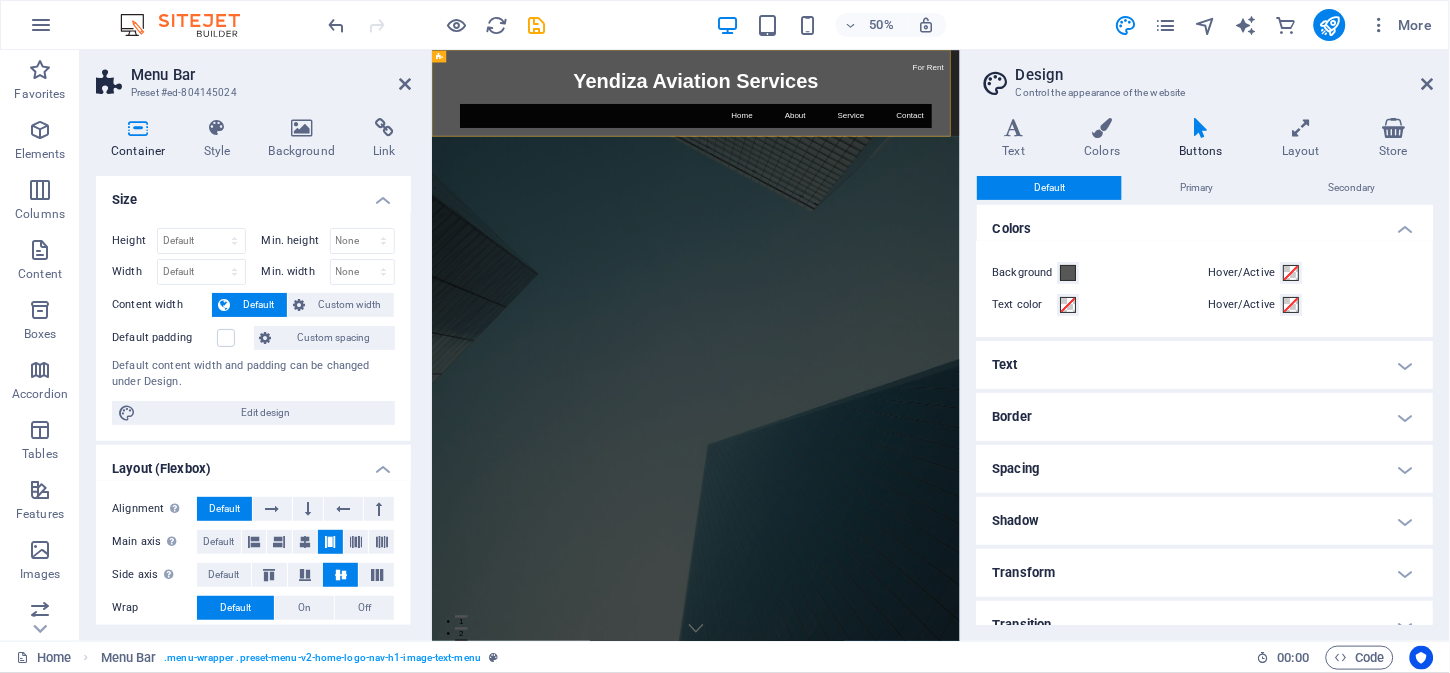 scroll, scrollTop: 22, scrollLeft: 0, axis: vertical 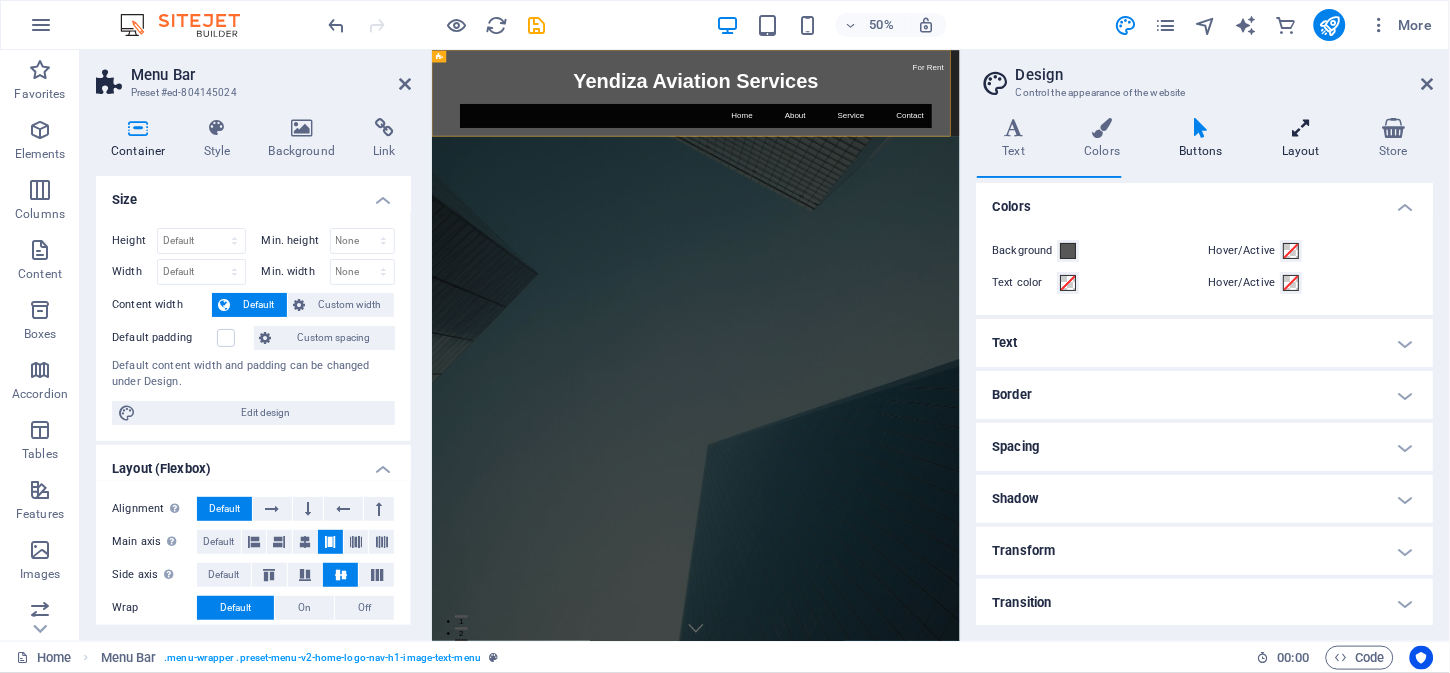 click on "Layout" at bounding box center (1305, 139) 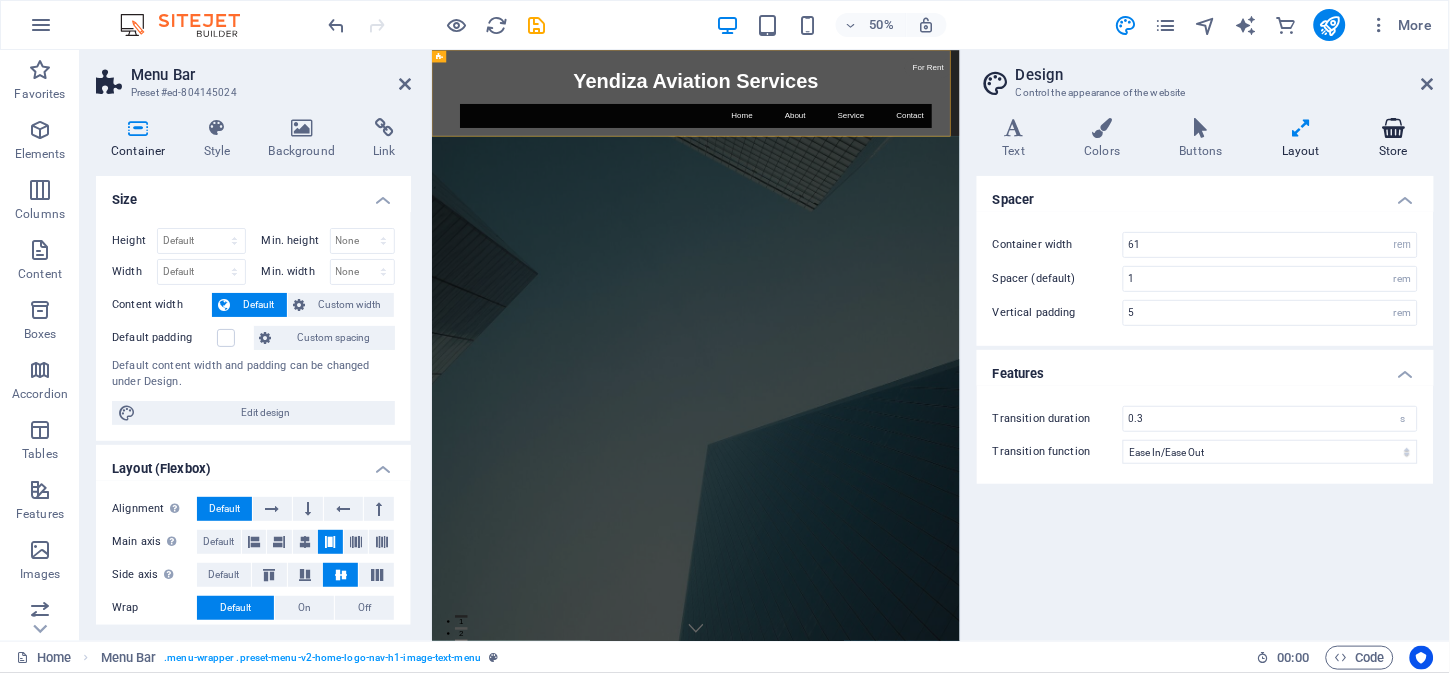 click on "Store" at bounding box center (1394, 139) 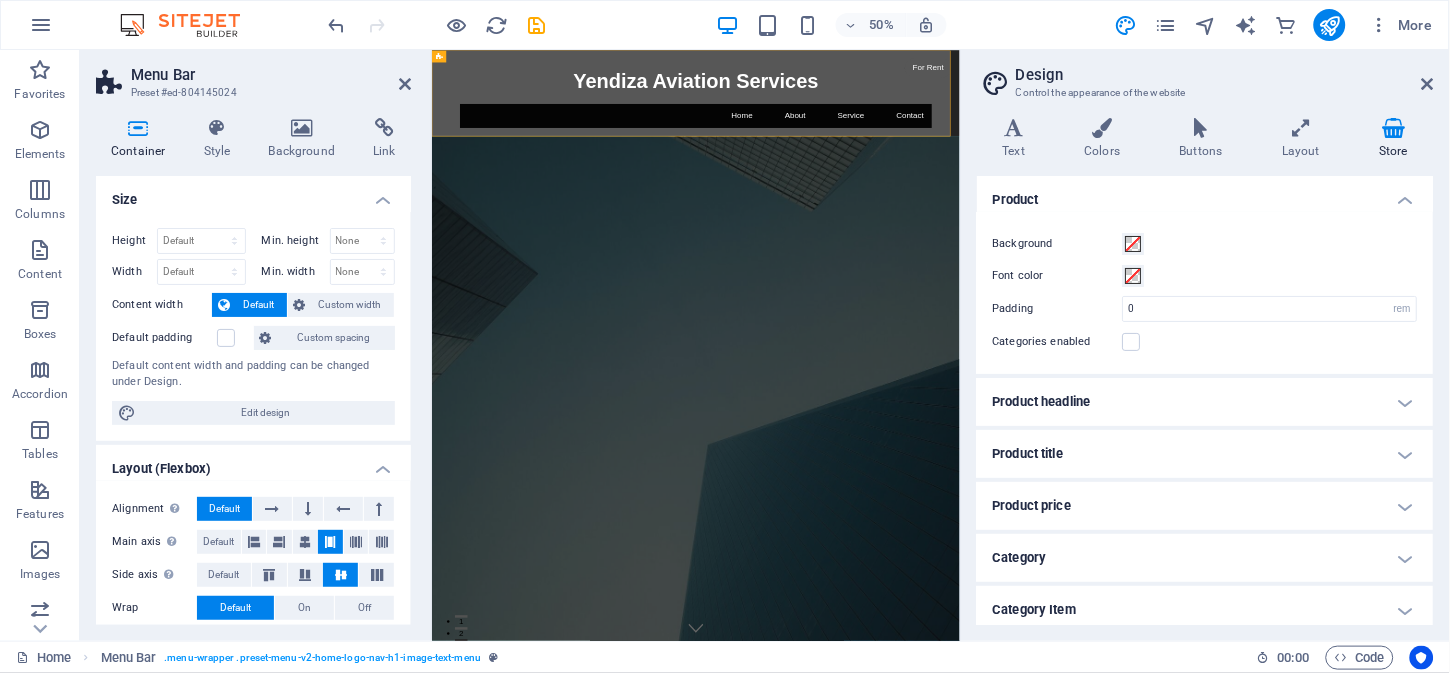 click on "Product headline" at bounding box center (1205, 402) 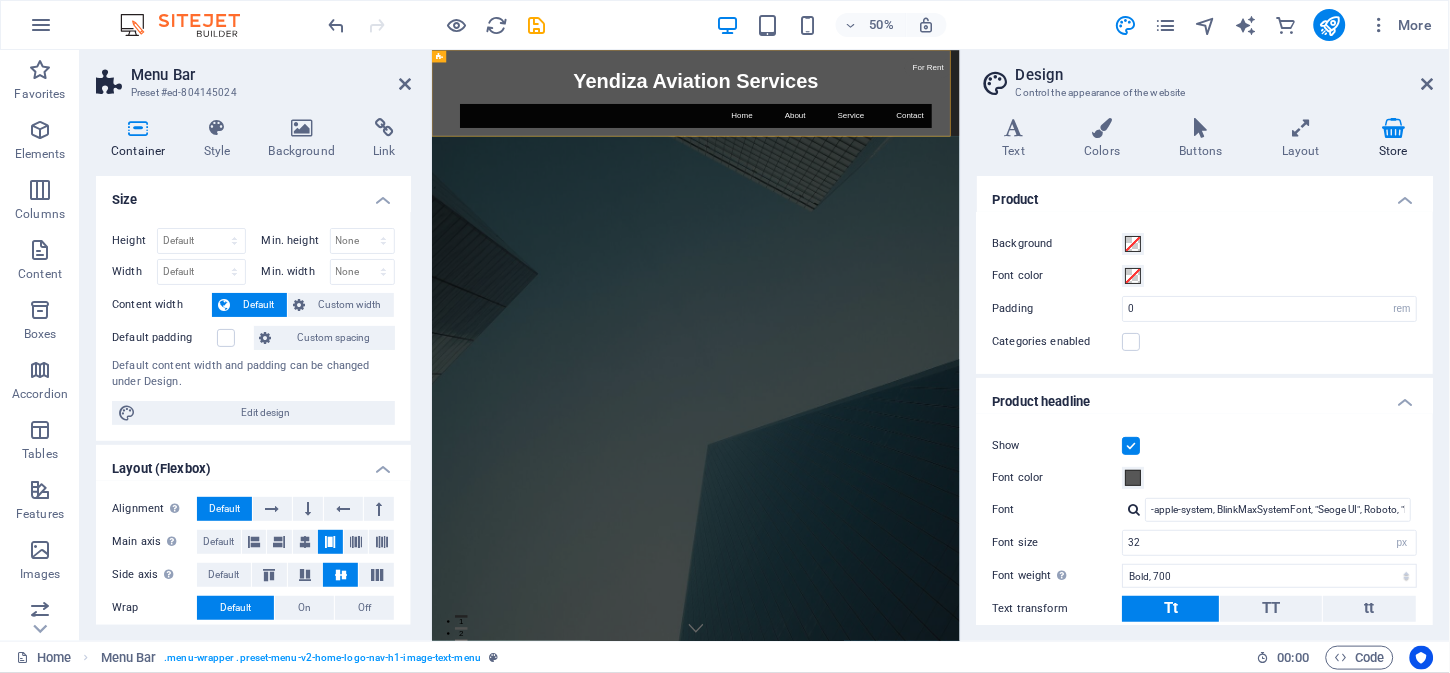 click on "Product headline" at bounding box center [1205, 396] 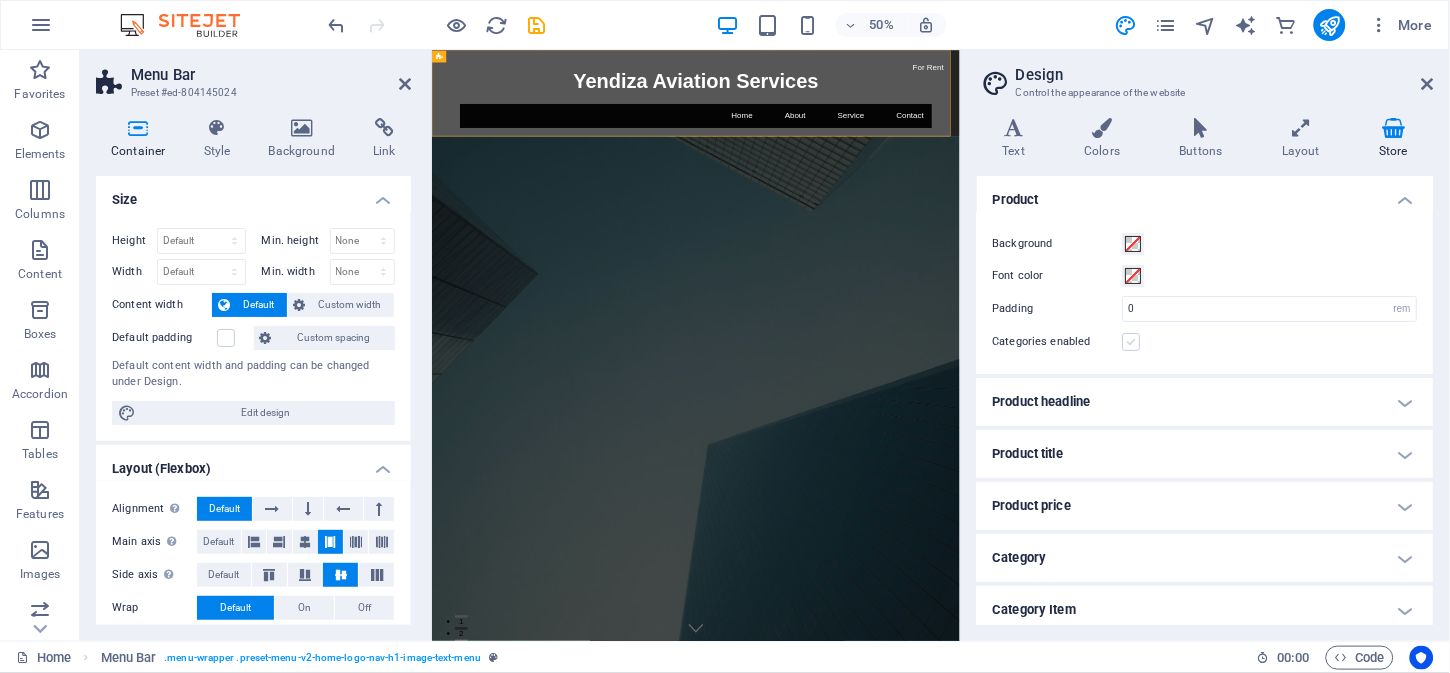 click at bounding box center [1132, 342] 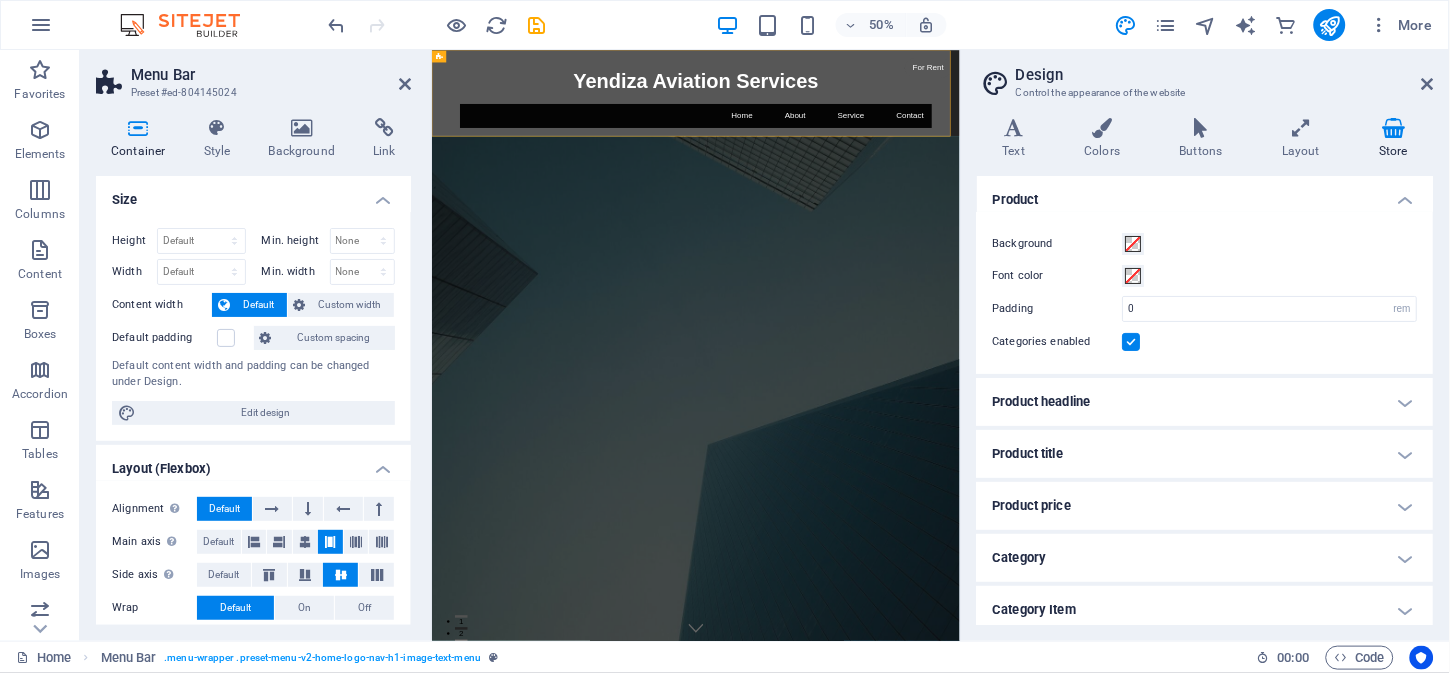 click at bounding box center [1132, 342] 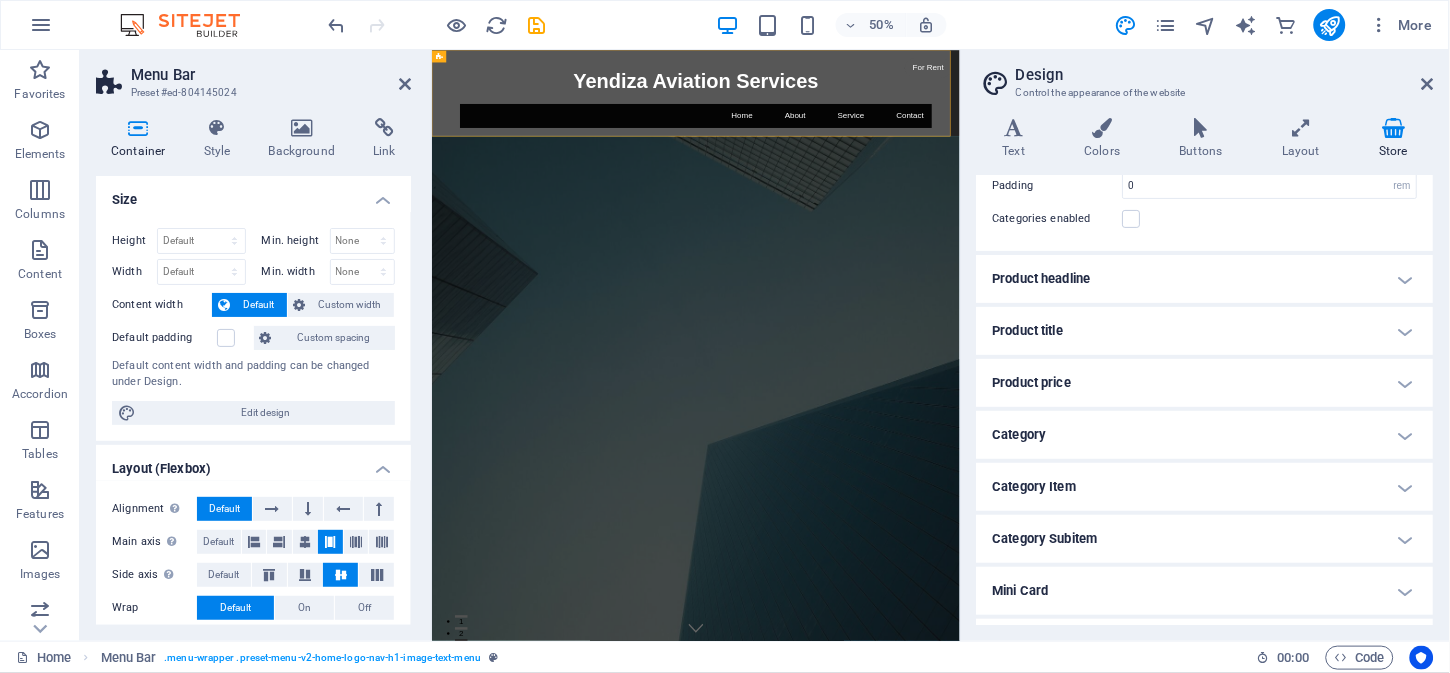 scroll, scrollTop: 163, scrollLeft: 0, axis: vertical 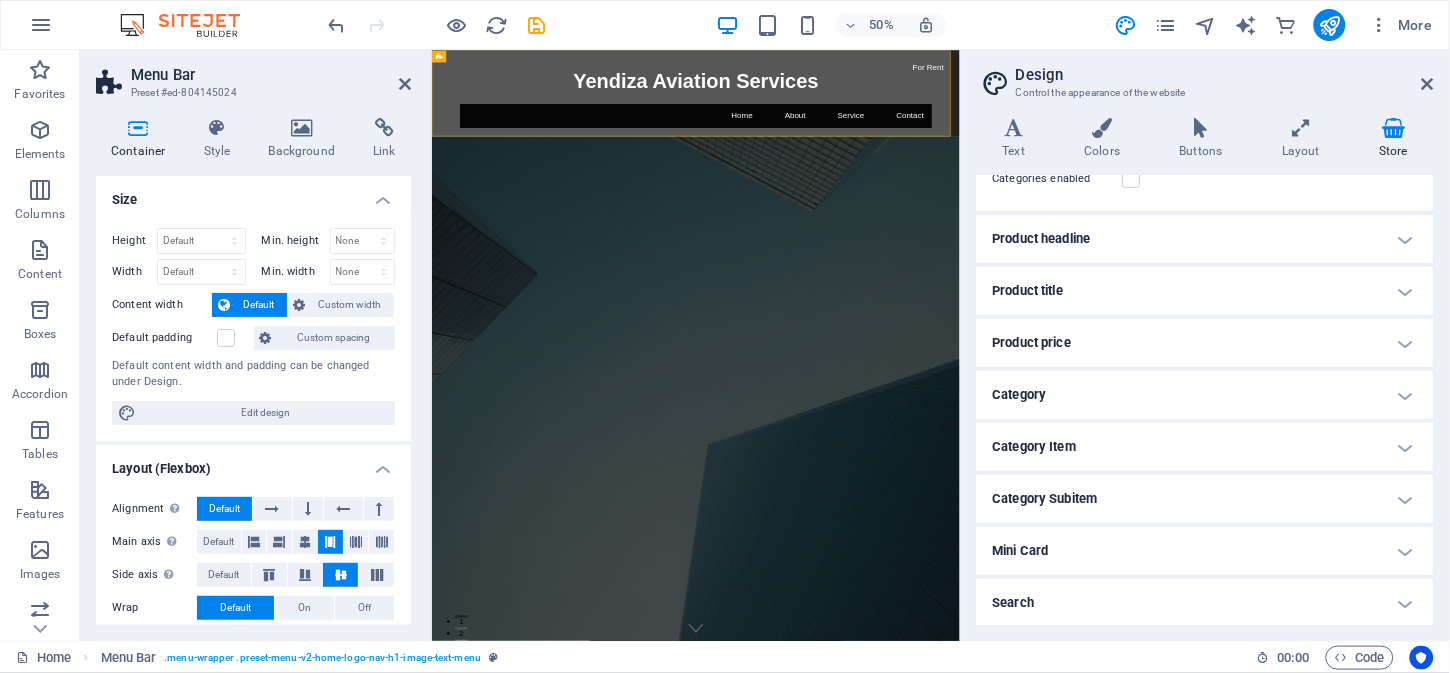 click on "Category" at bounding box center [1205, 395] 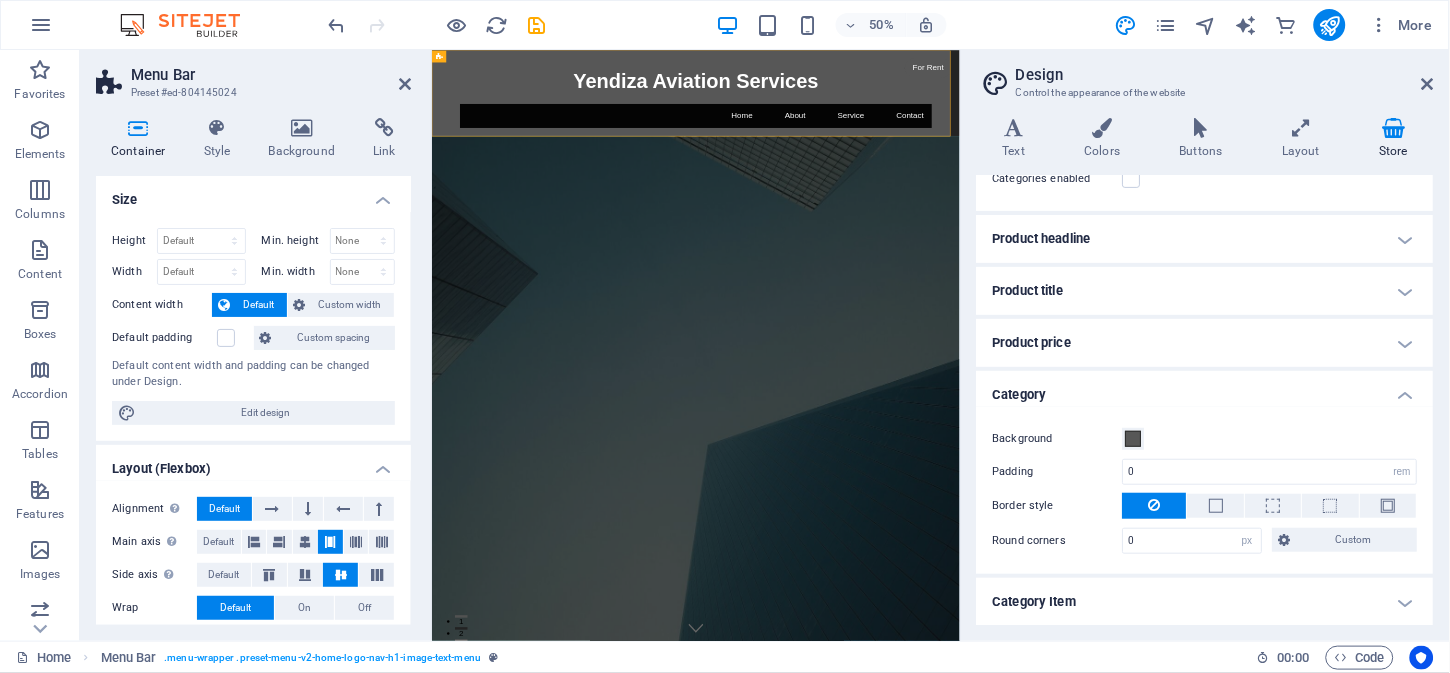 click on "Category" at bounding box center [1205, 389] 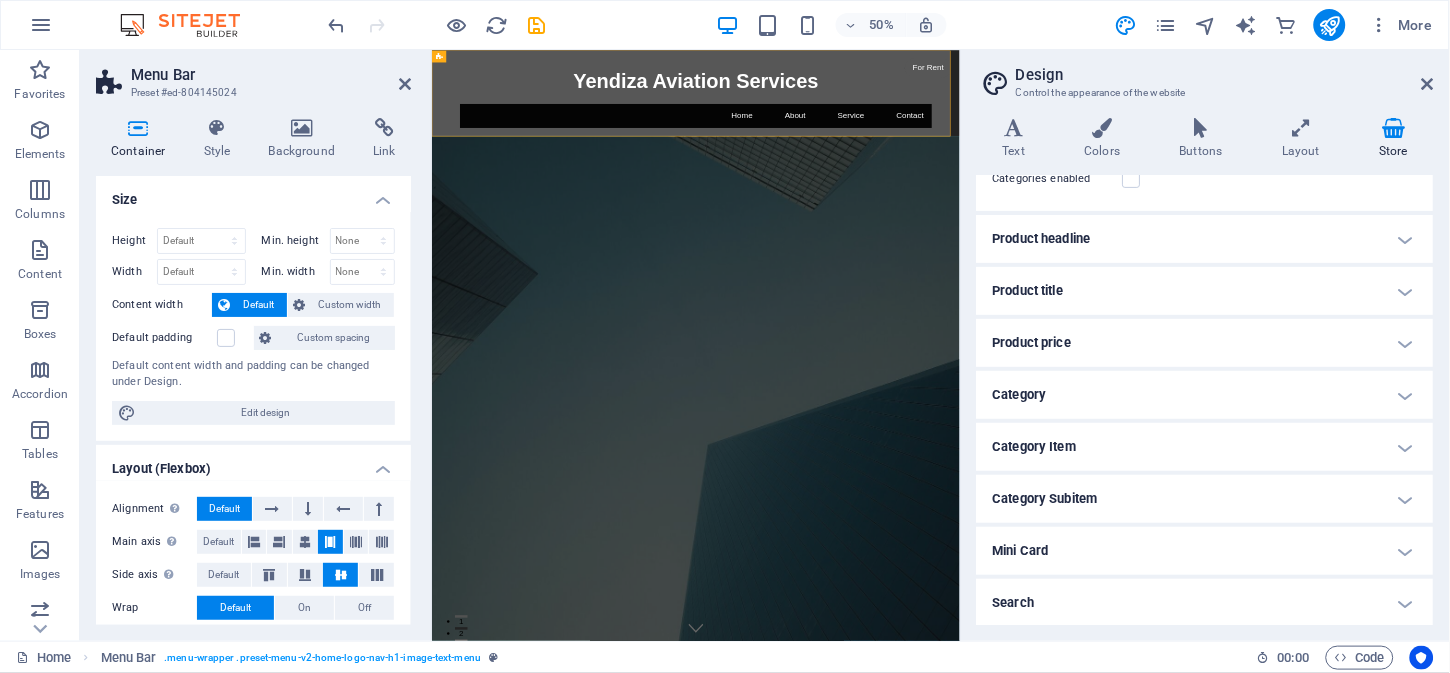 click on "Product title" at bounding box center [1205, 291] 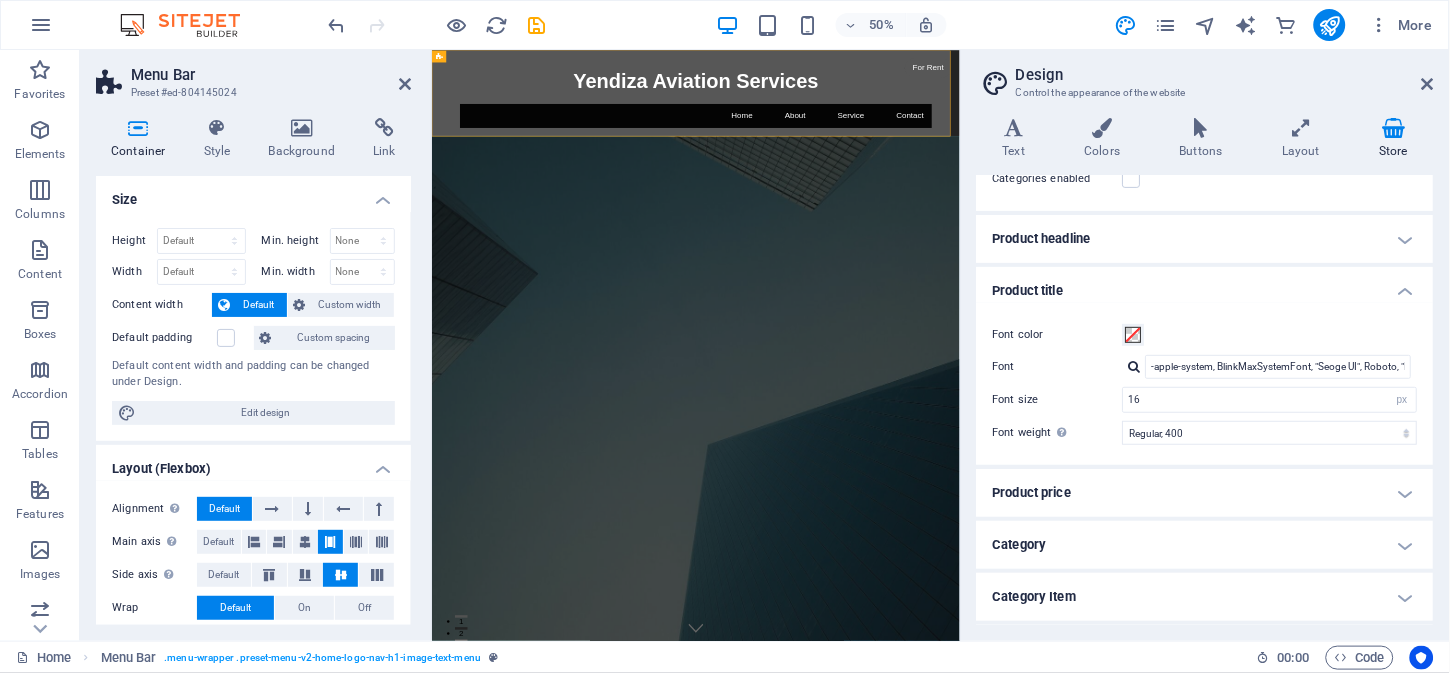 click on "Product title" at bounding box center (1205, 285) 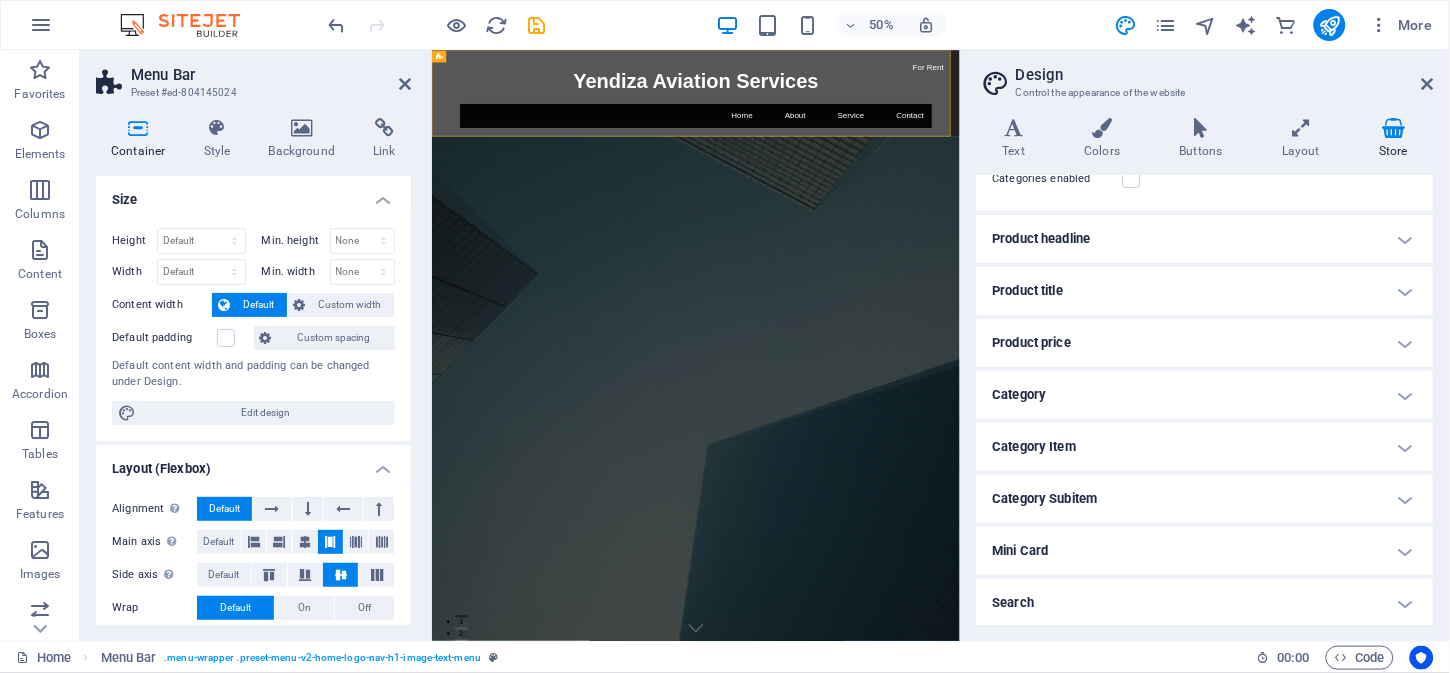 click at bounding box center (138, 128) 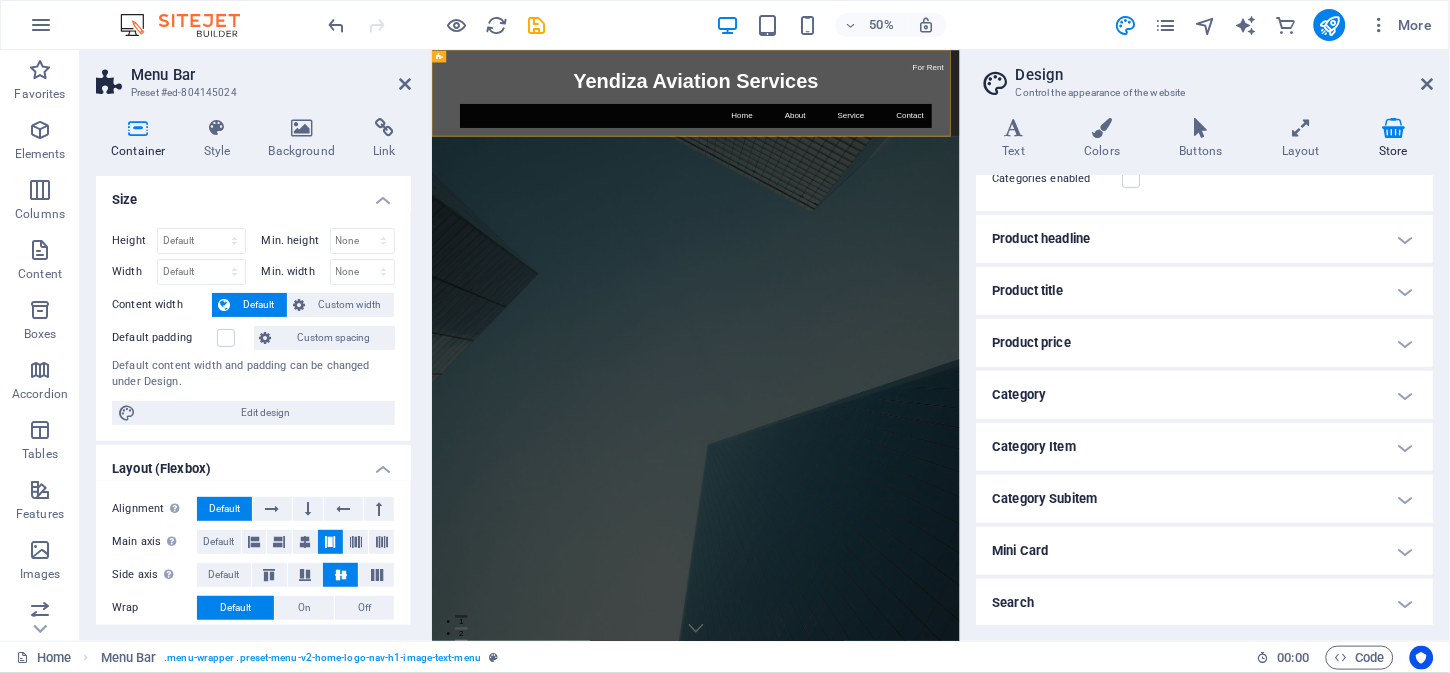 click at bounding box center (138, 128) 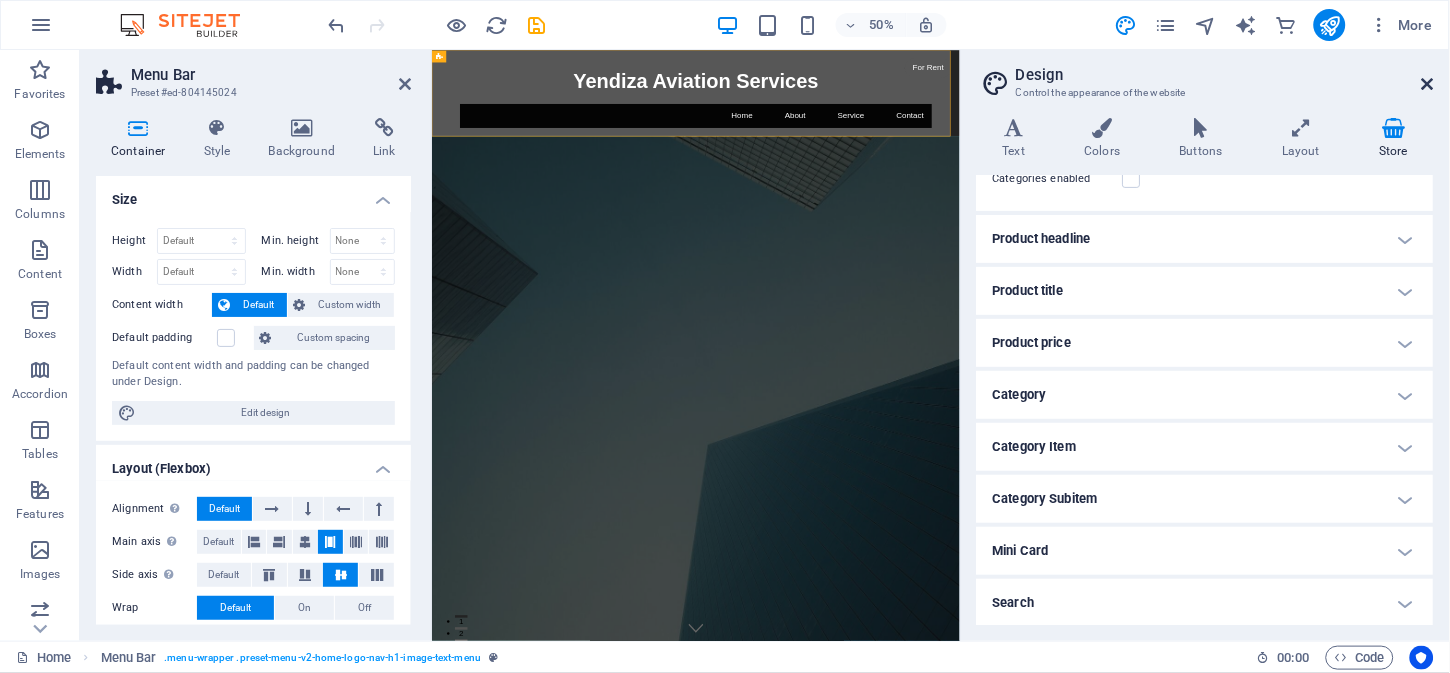 click at bounding box center (1428, 84) 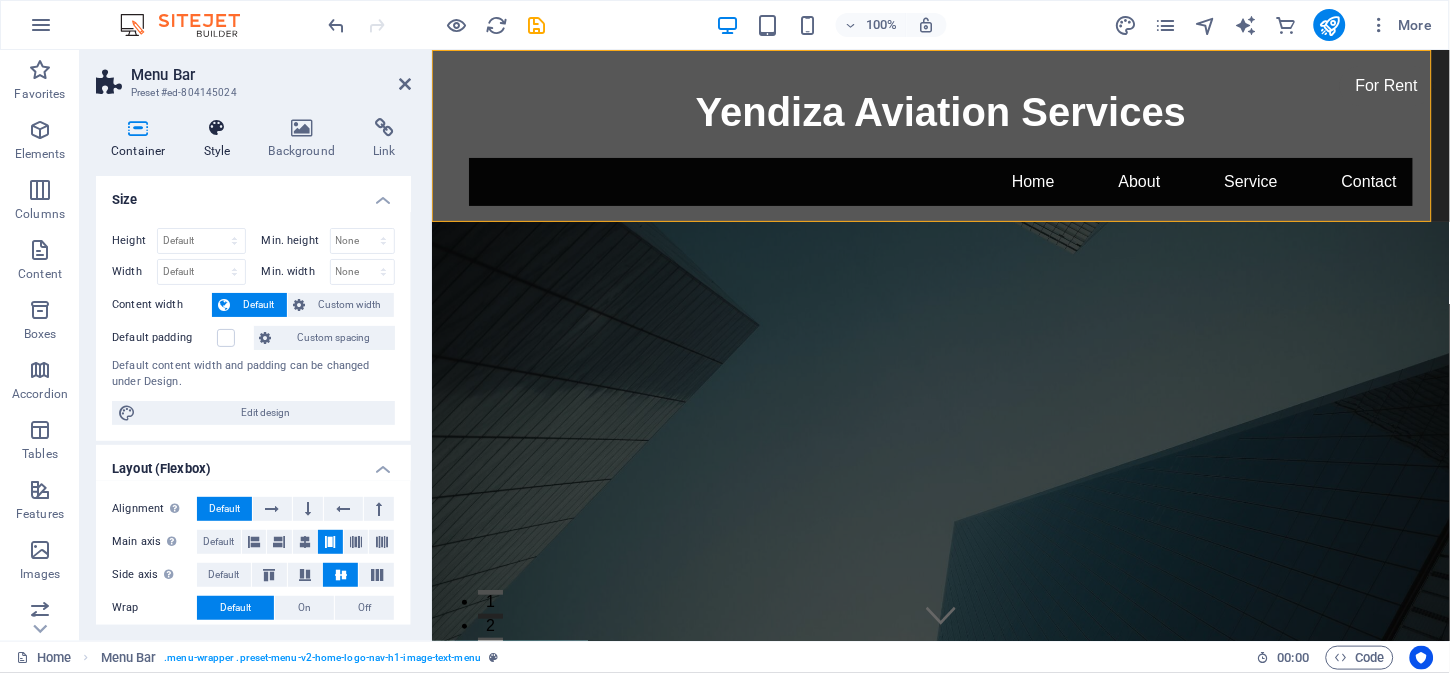 click at bounding box center (217, 128) 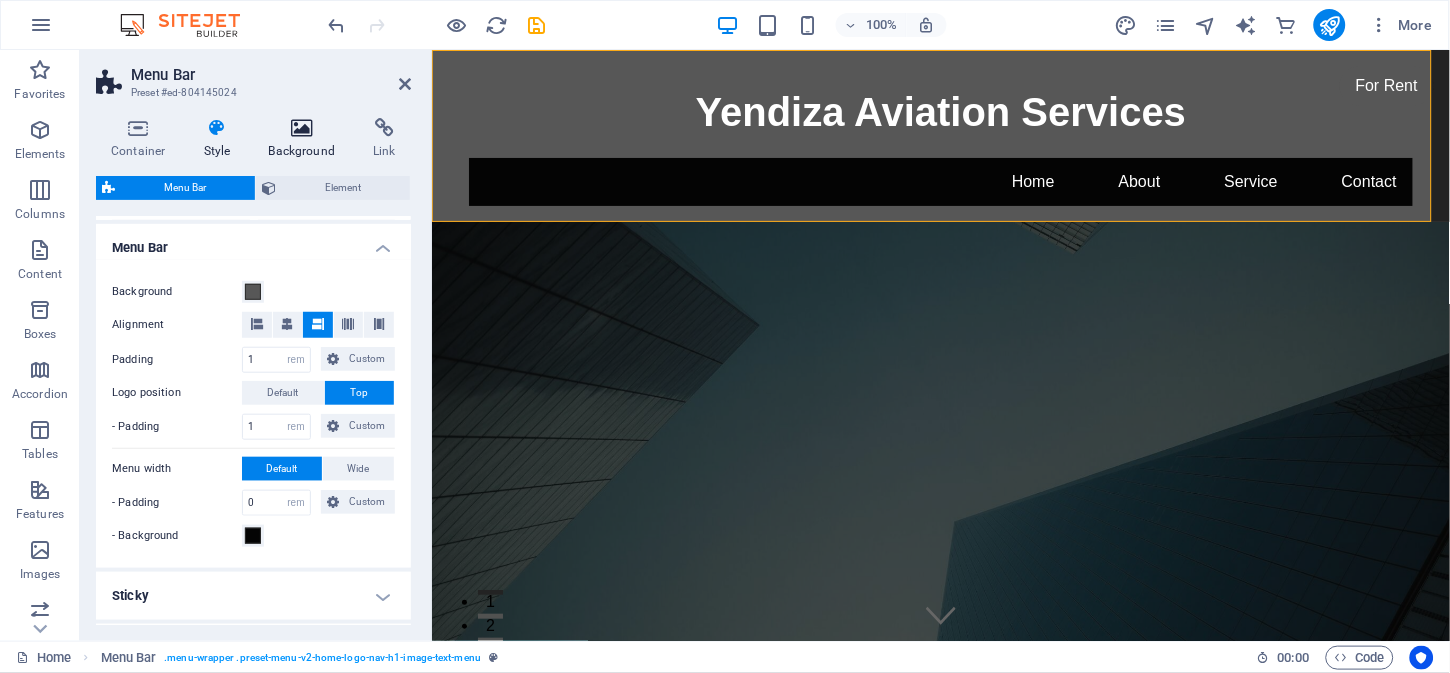 click on "Background" at bounding box center [306, 139] 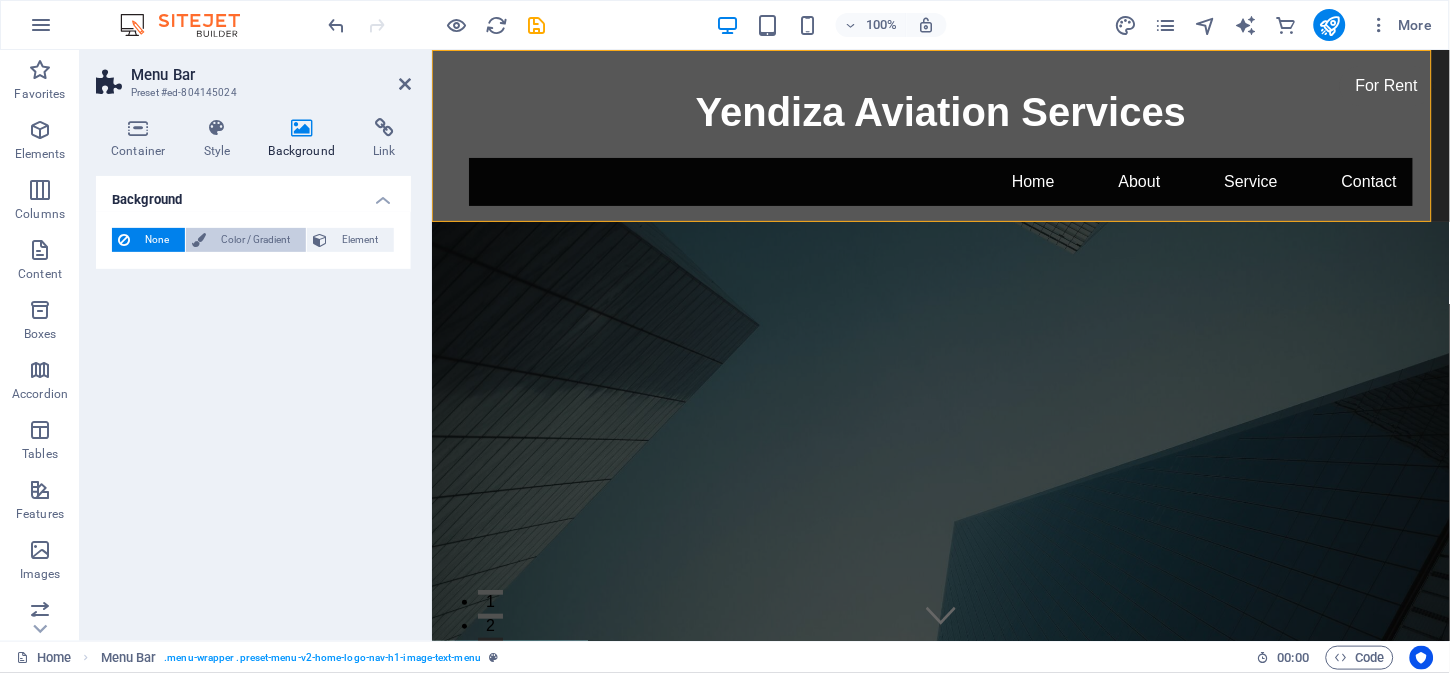 click at bounding box center (199, 240) 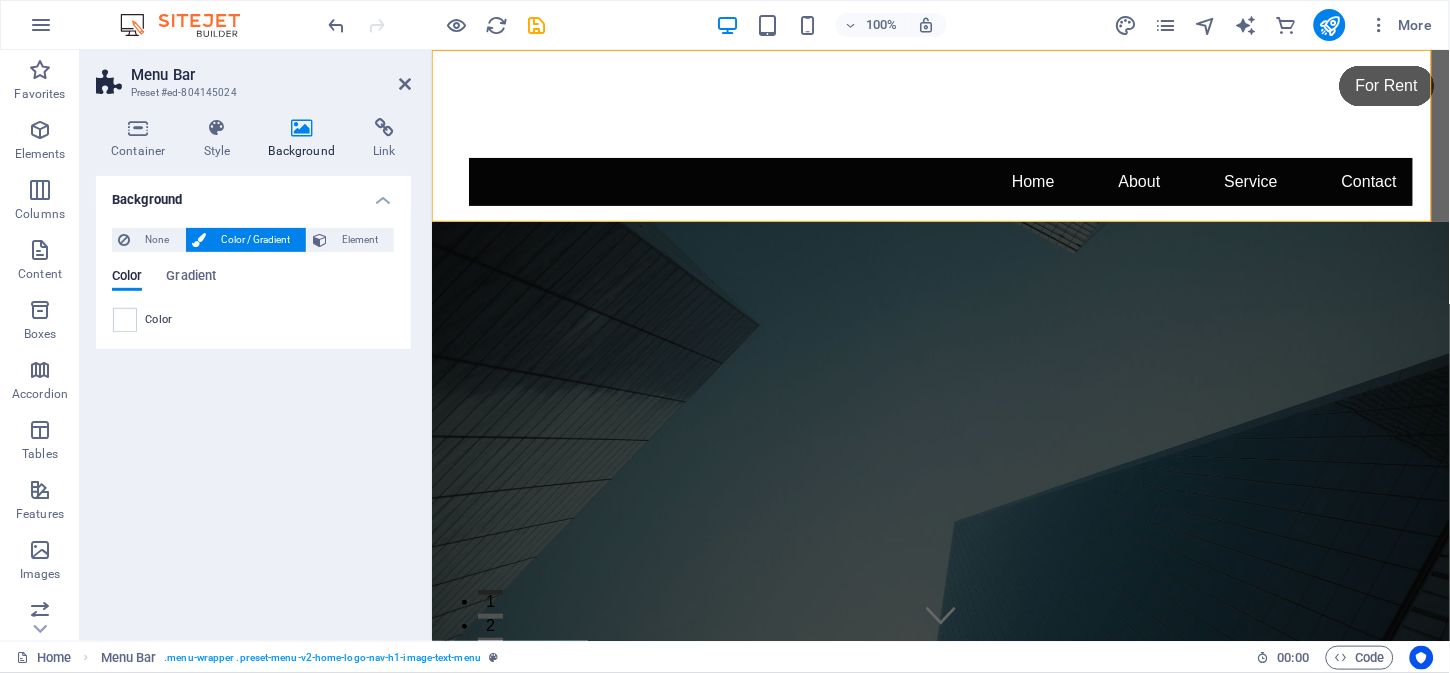 click on "Color" at bounding box center [159, 320] 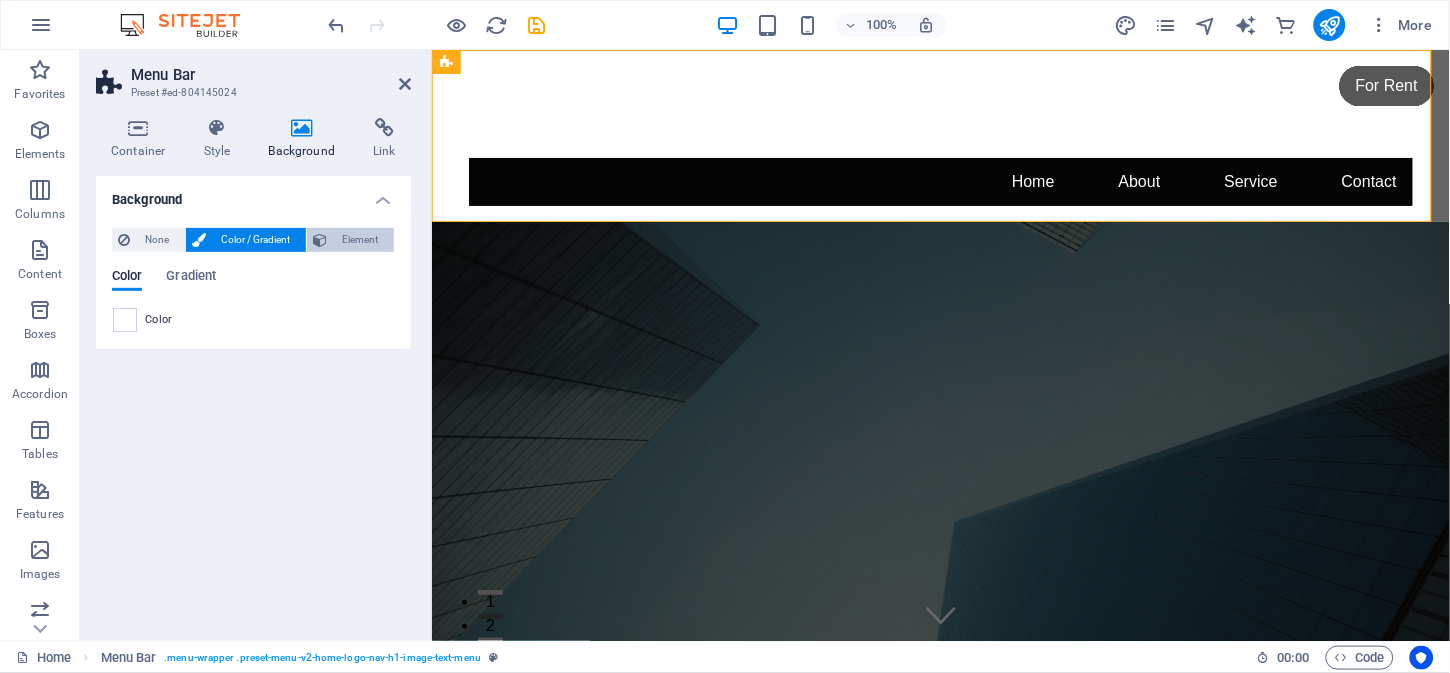 click on "Element" at bounding box center (360, 240) 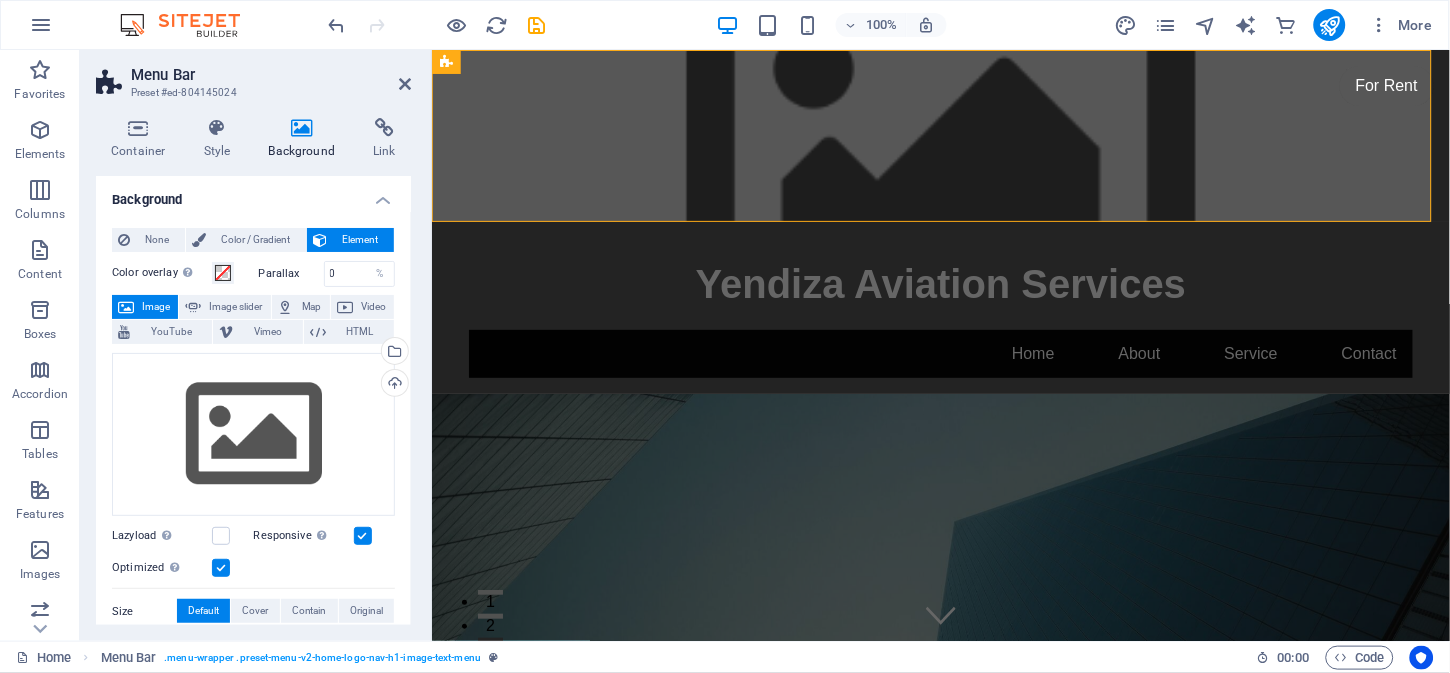 click on "Image" at bounding box center (156, 307) 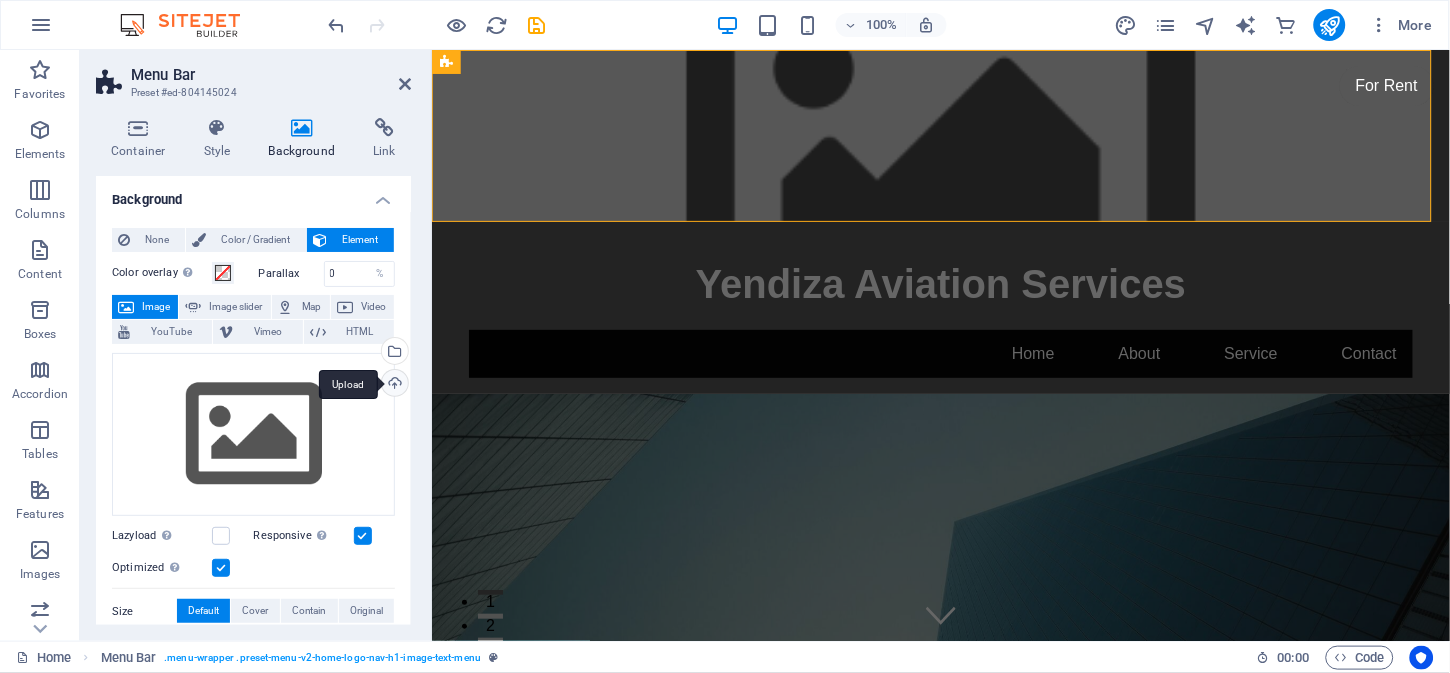 click on "Upload" at bounding box center [393, 385] 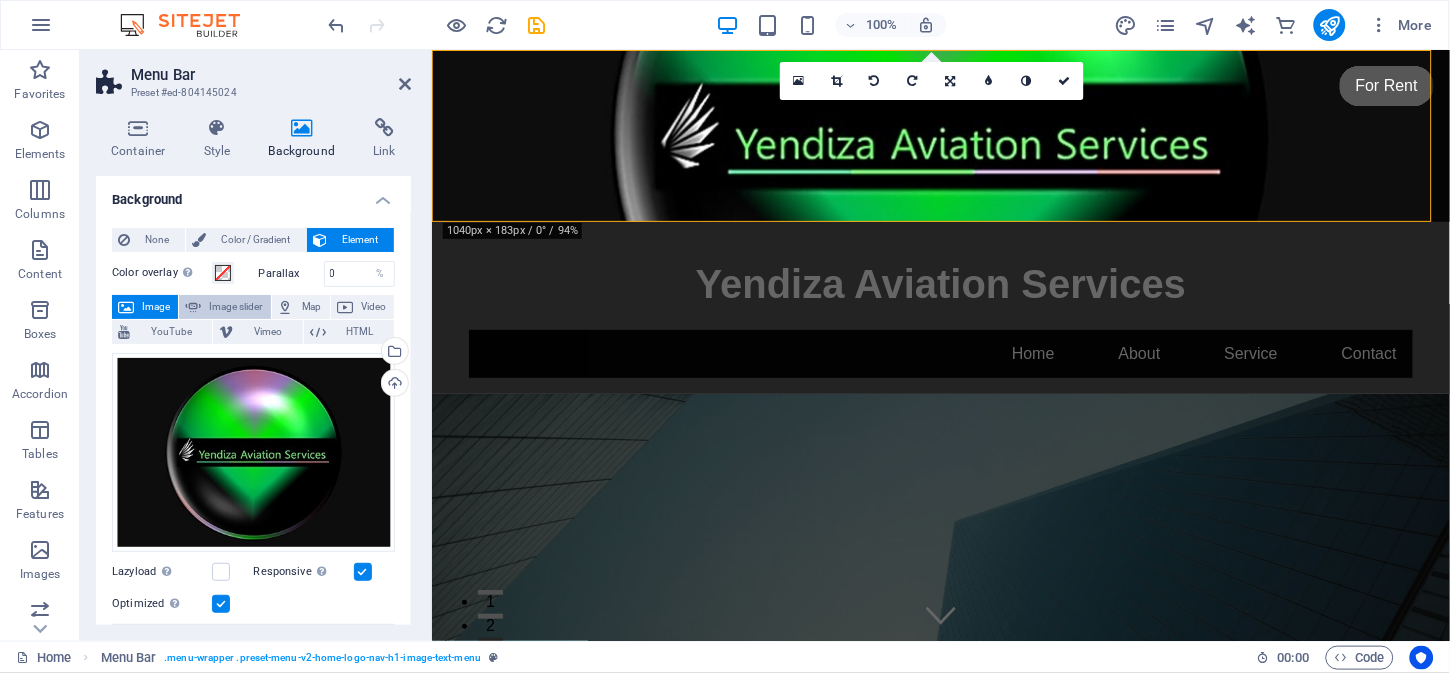 click on "Image slider" at bounding box center [235, 307] 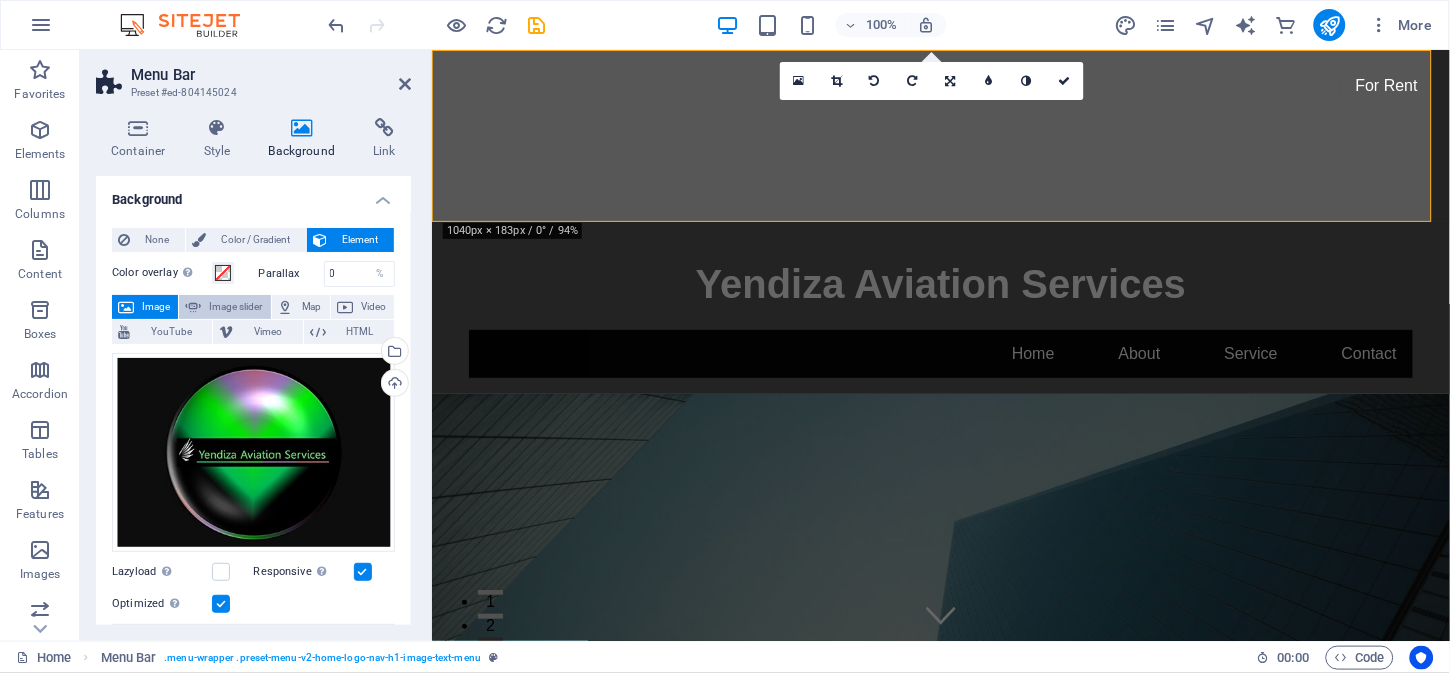 select on "ms" 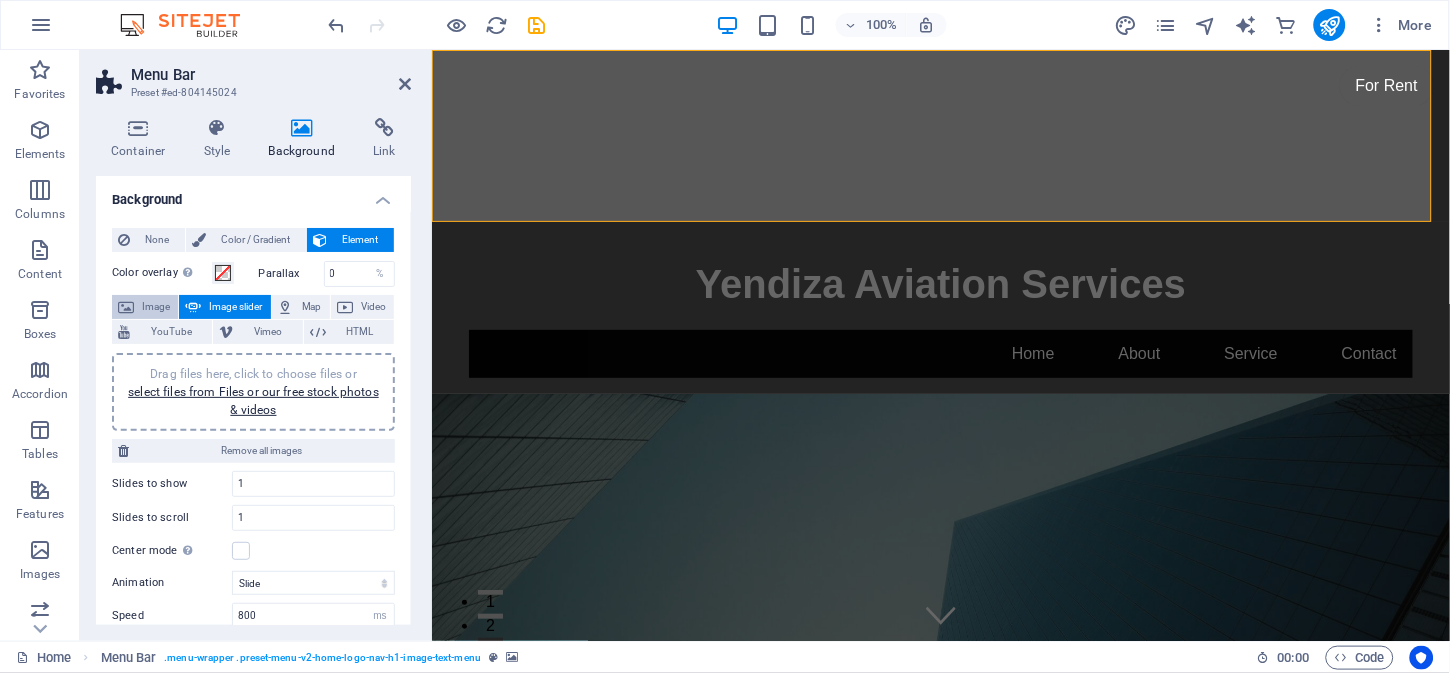 click on "Image" at bounding box center (156, 307) 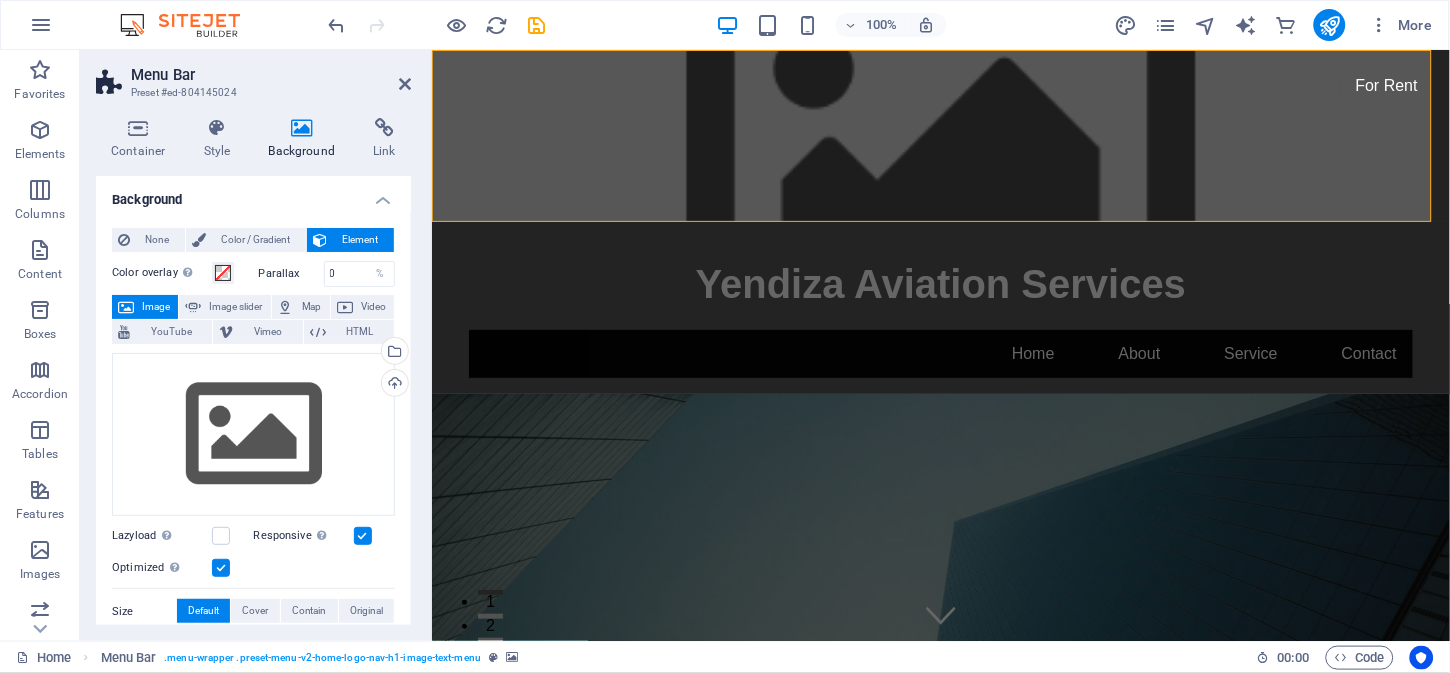 scroll, scrollTop: 322, scrollLeft: 0, axis: vertical 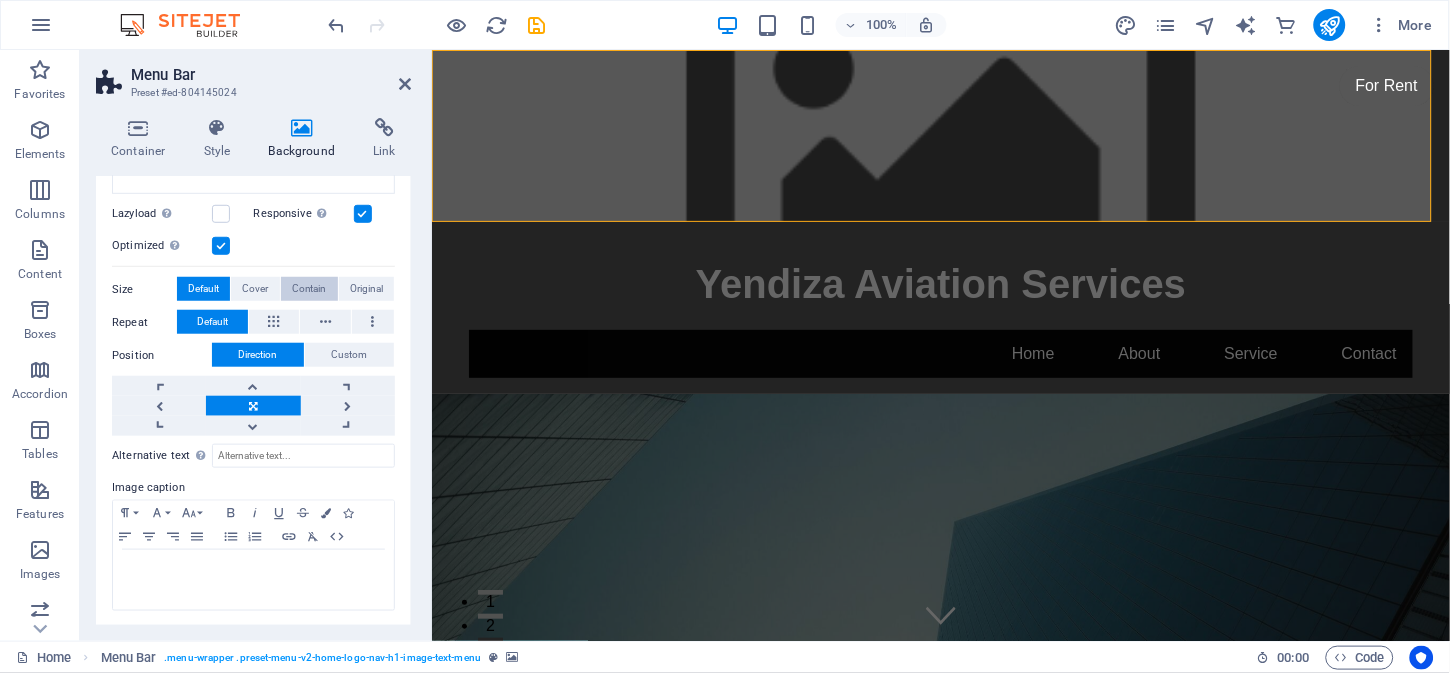 click on "Contain" at bounding box center (309, 289) 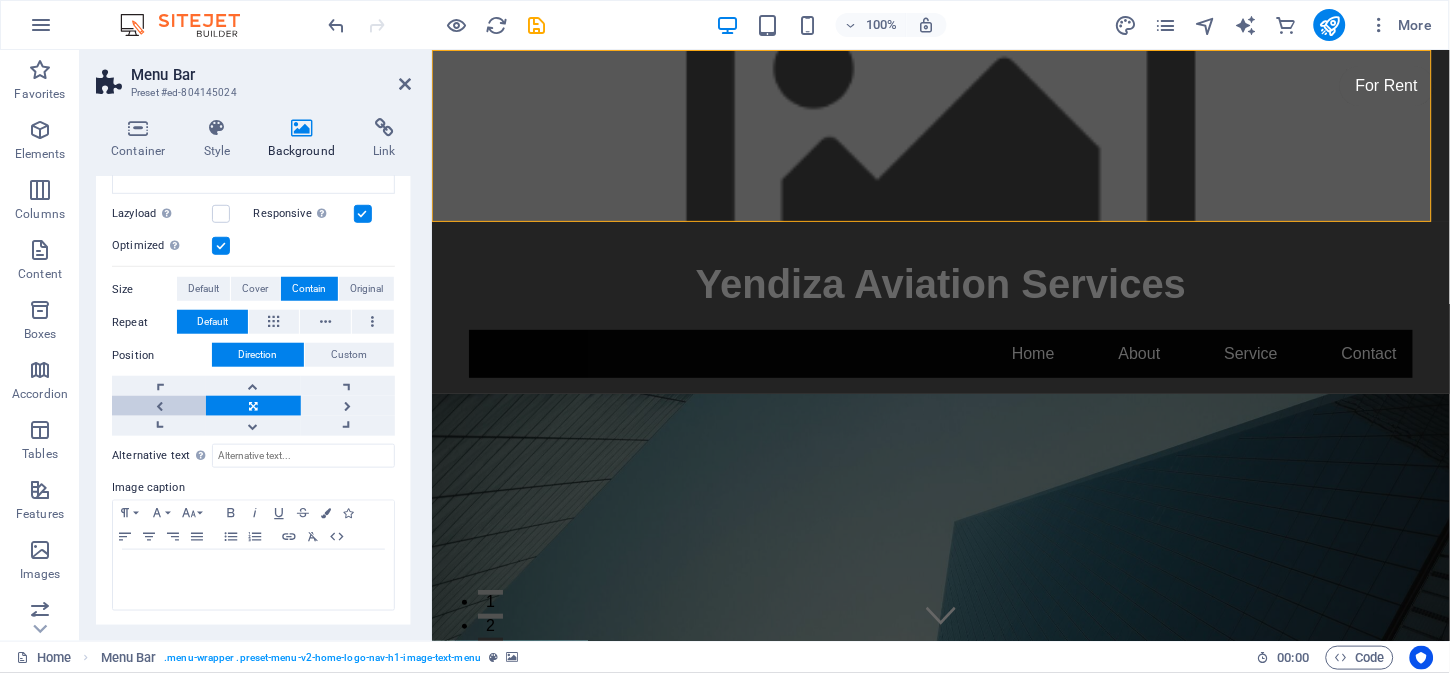 click at bounding box center (159, 406) 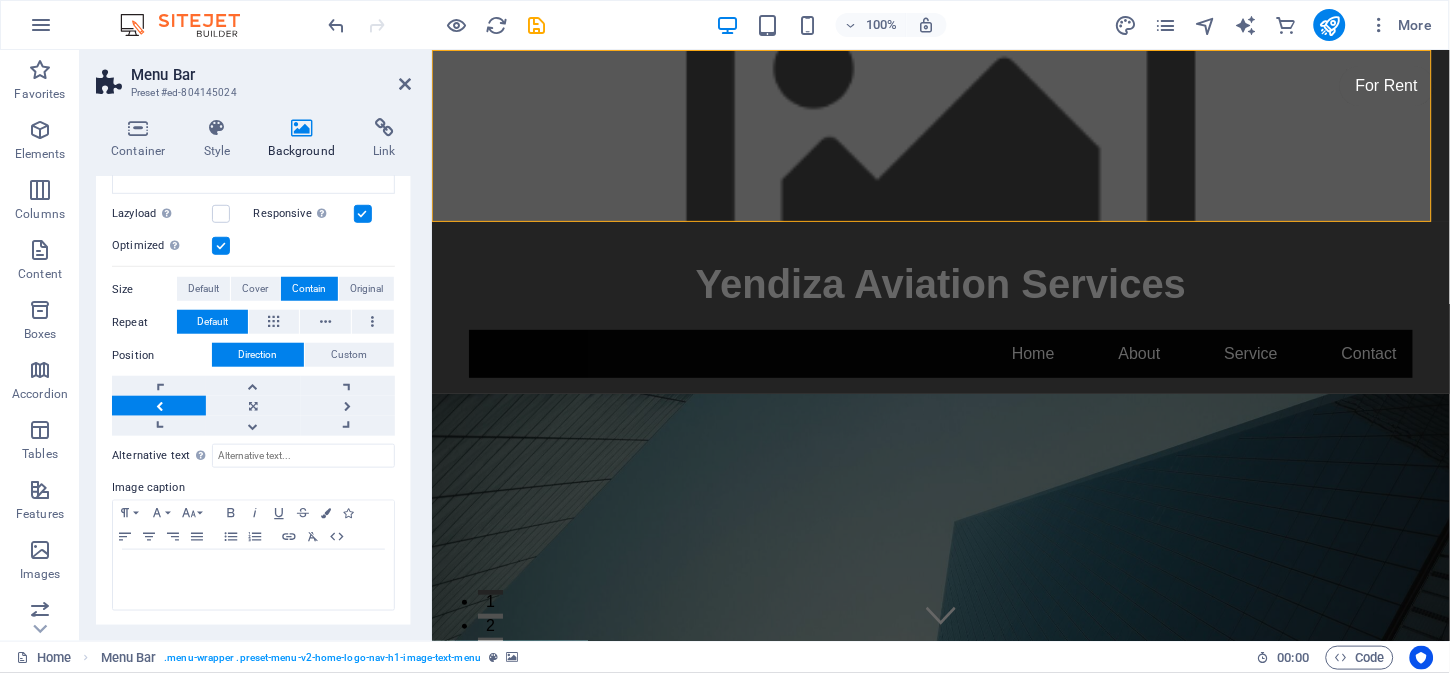 click at bounding box center (159, 406) 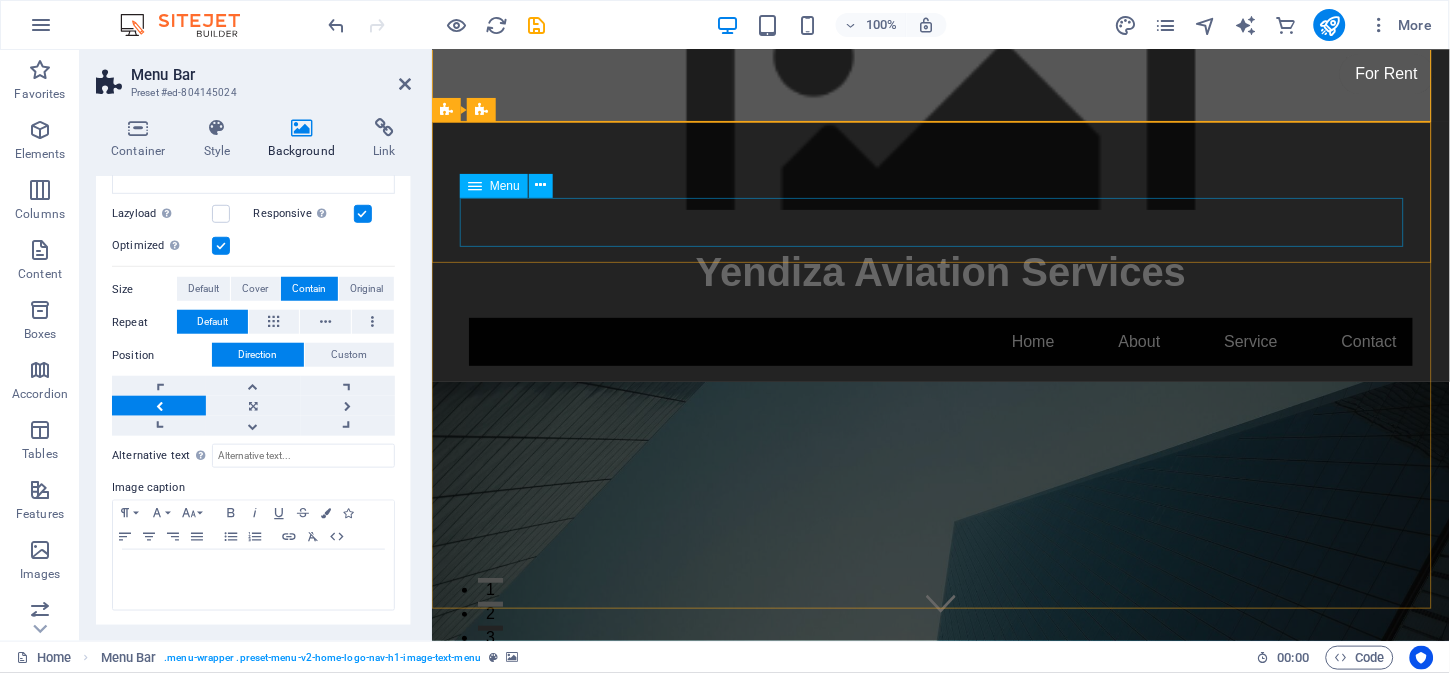 scroll, scrollTop: 0, scrollLeft: 0, axis: both 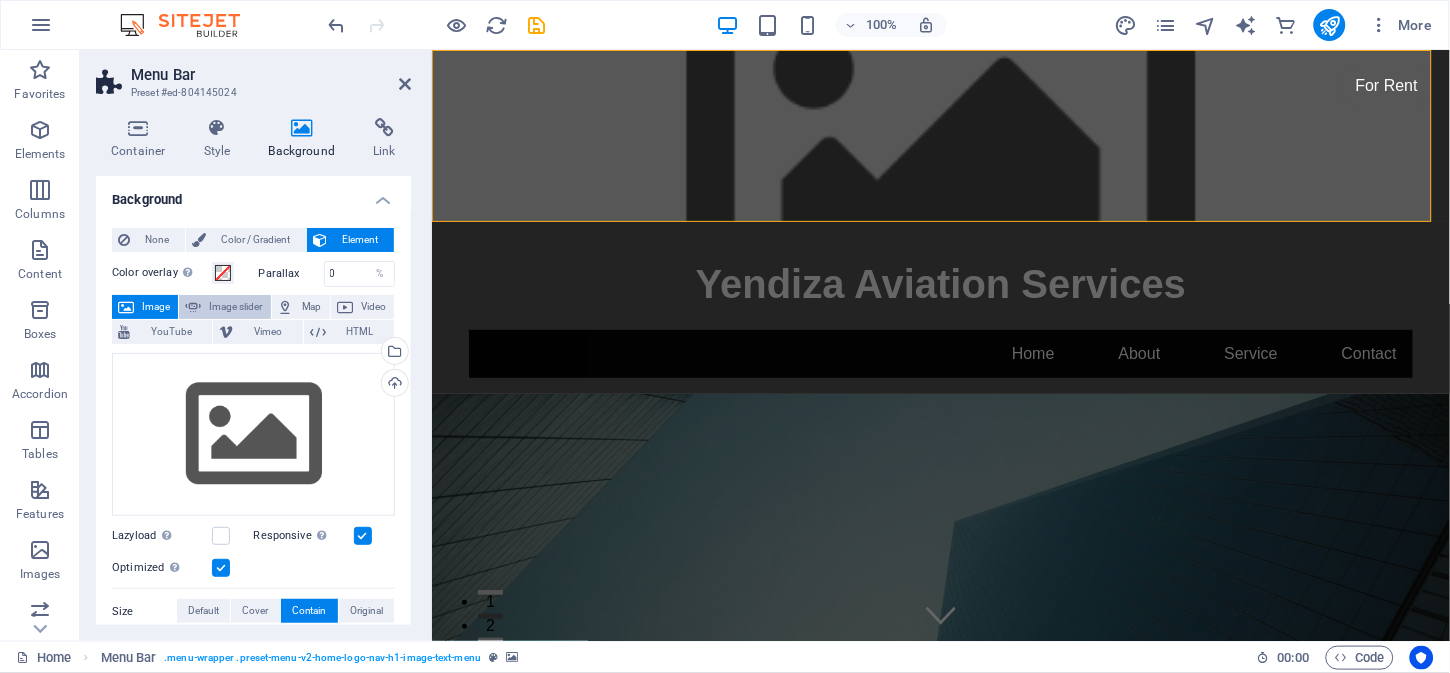 click on "Image slider" at bounding box center [235, 307] 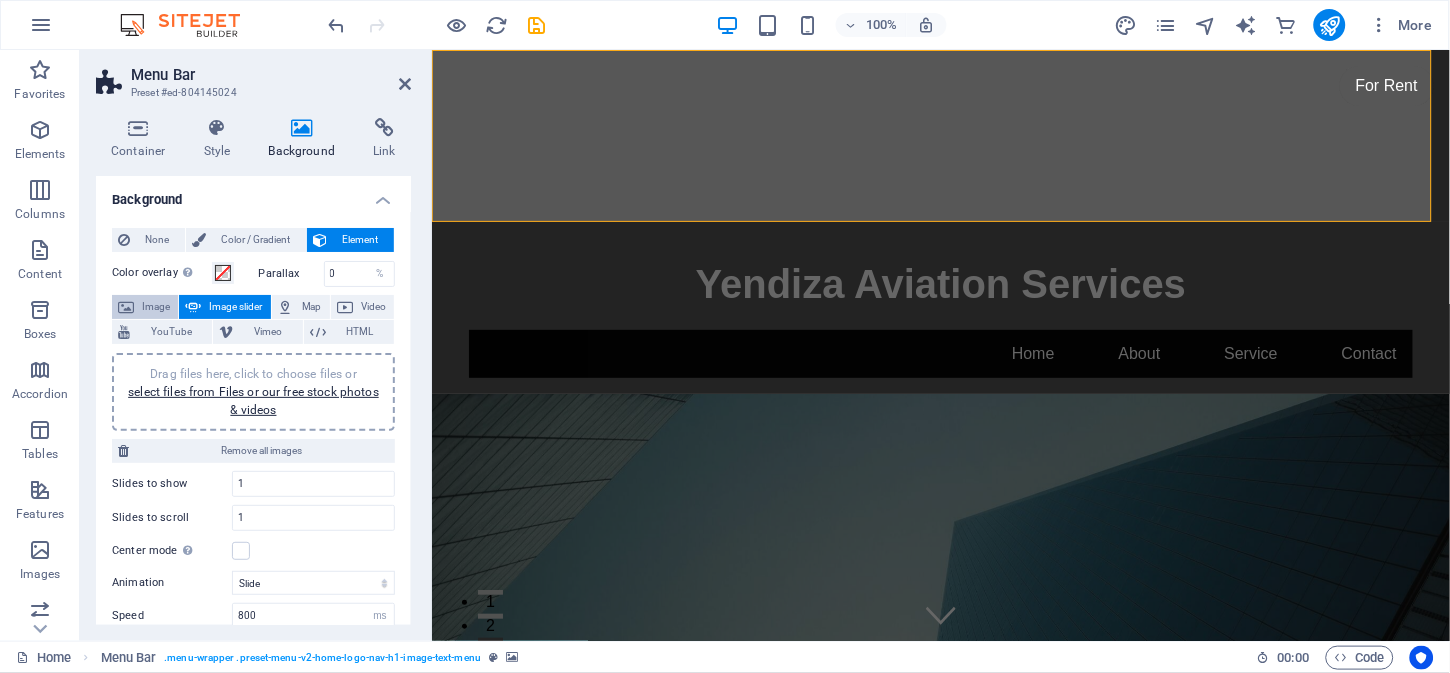 click on "Image" at bounding box center [156, 307] 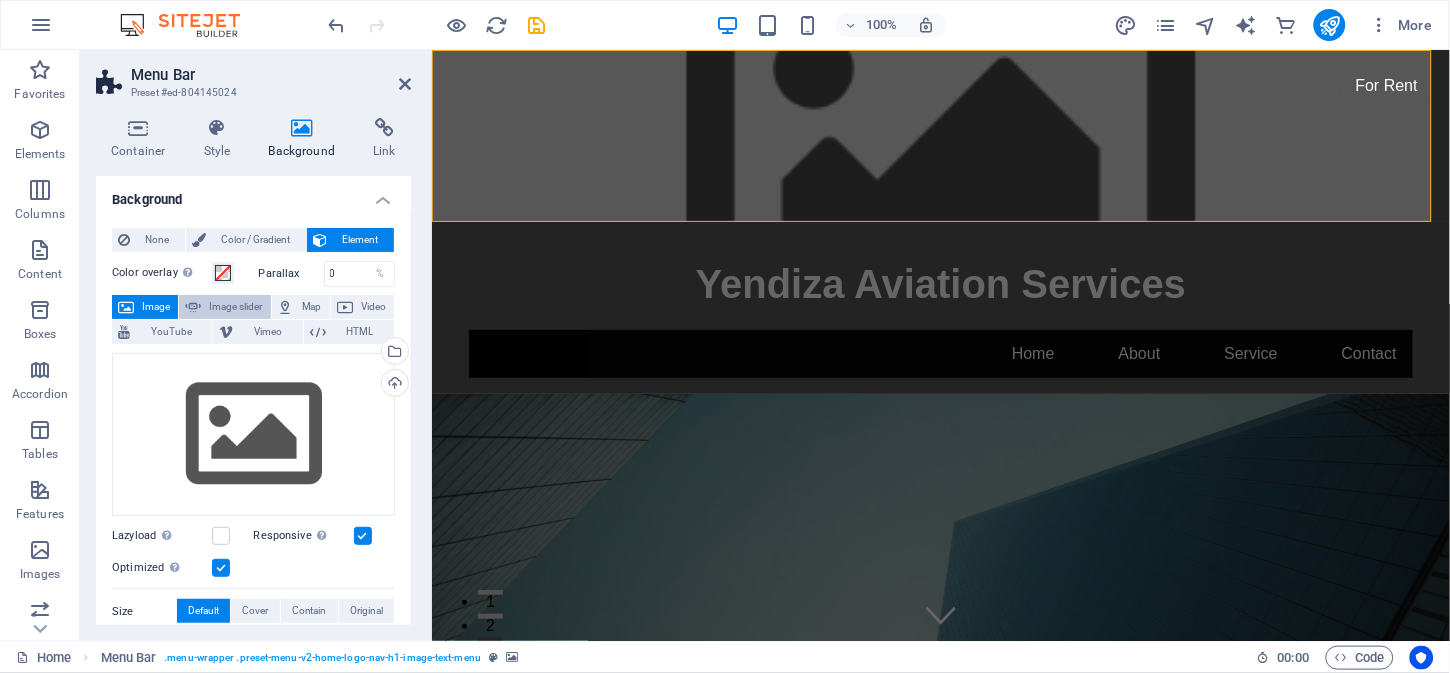 click on "Image slider" at bounding box center [235, 307] 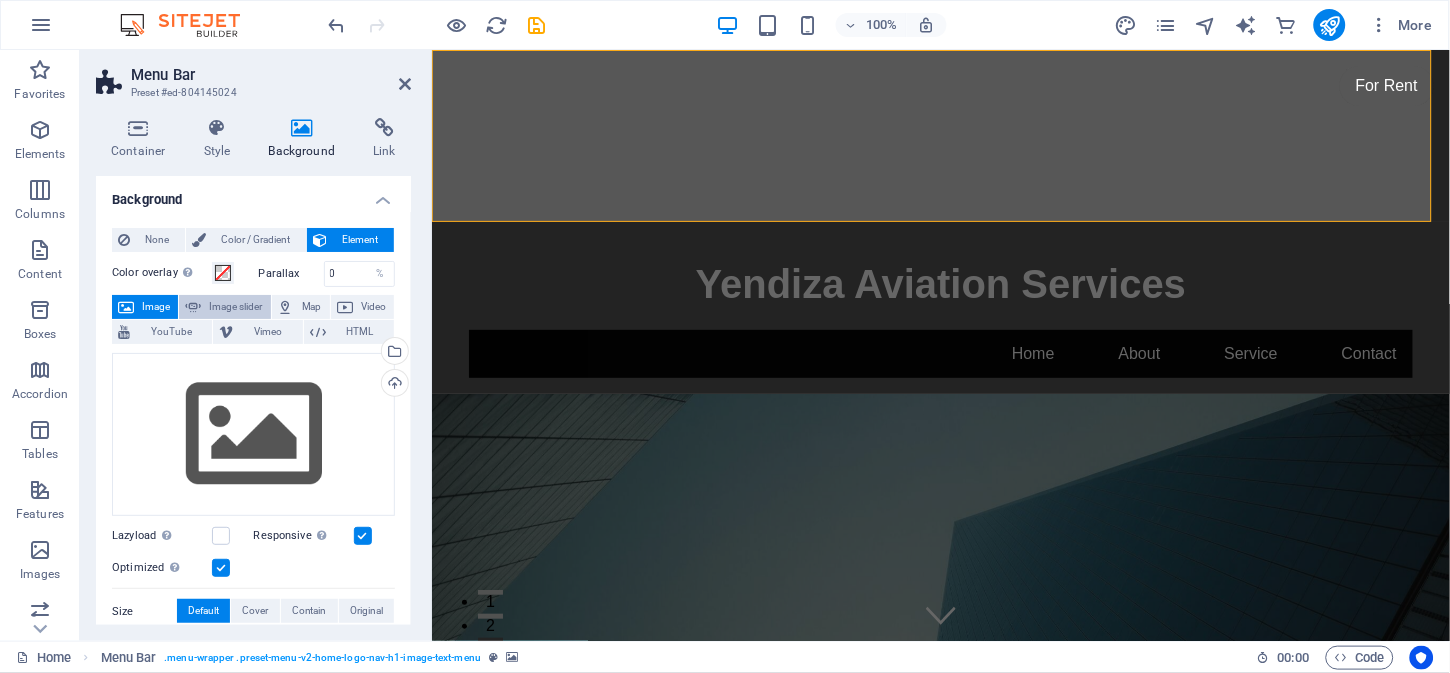 select on "ms" 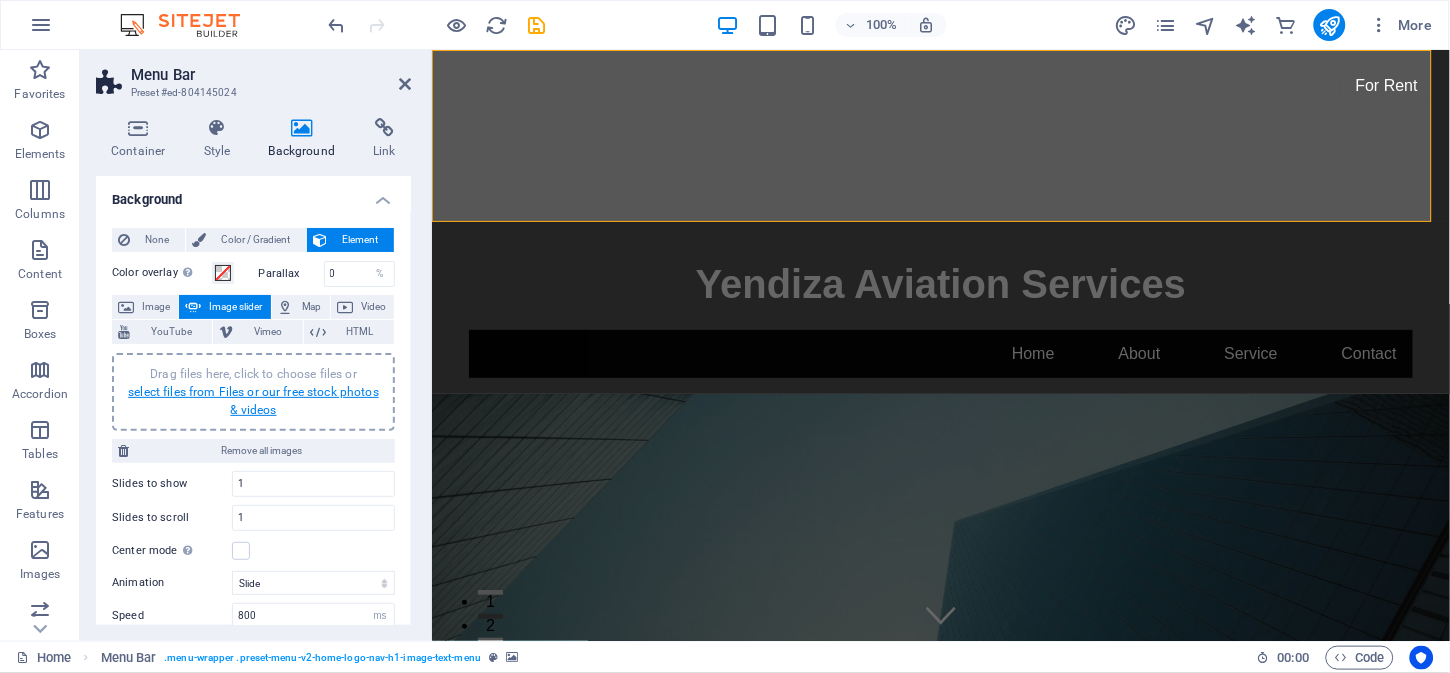 click on "select files from Files or our free stock photos & videos" at bounding box center [253, 401] 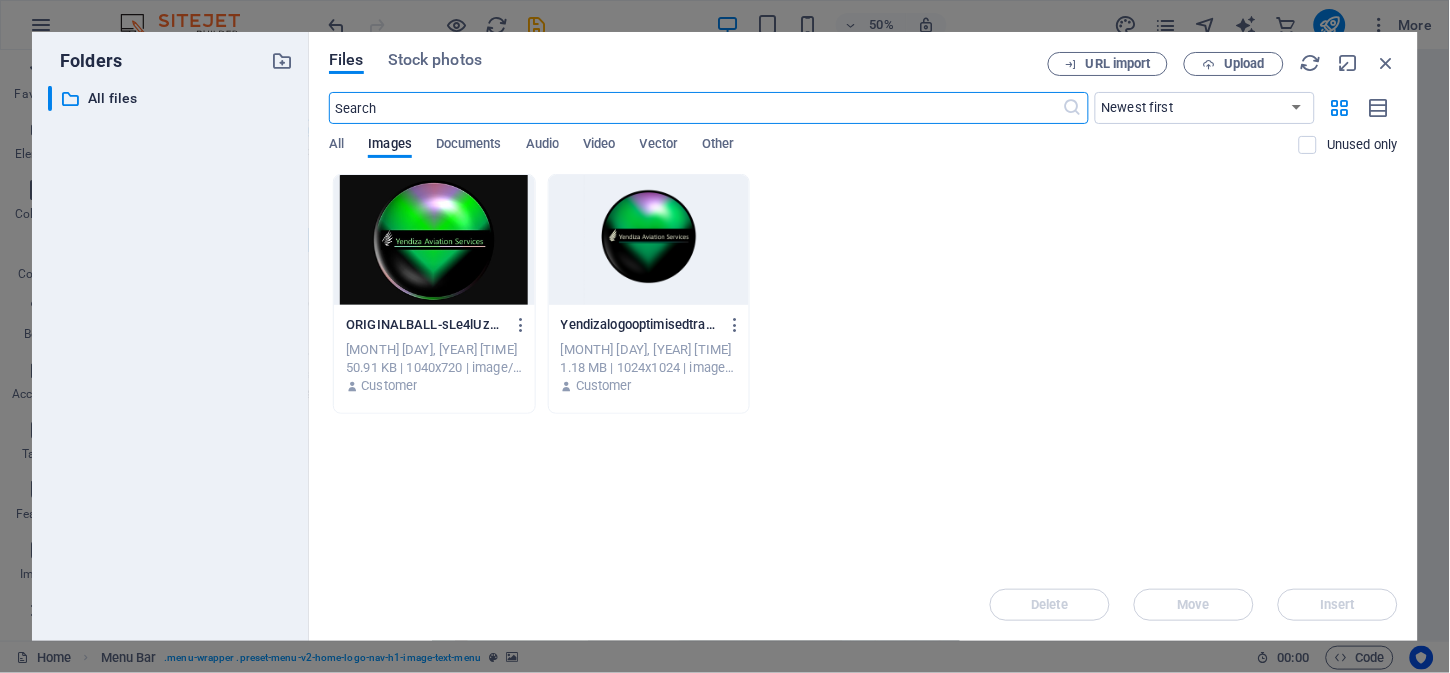 click at bounding box center [434, 240] 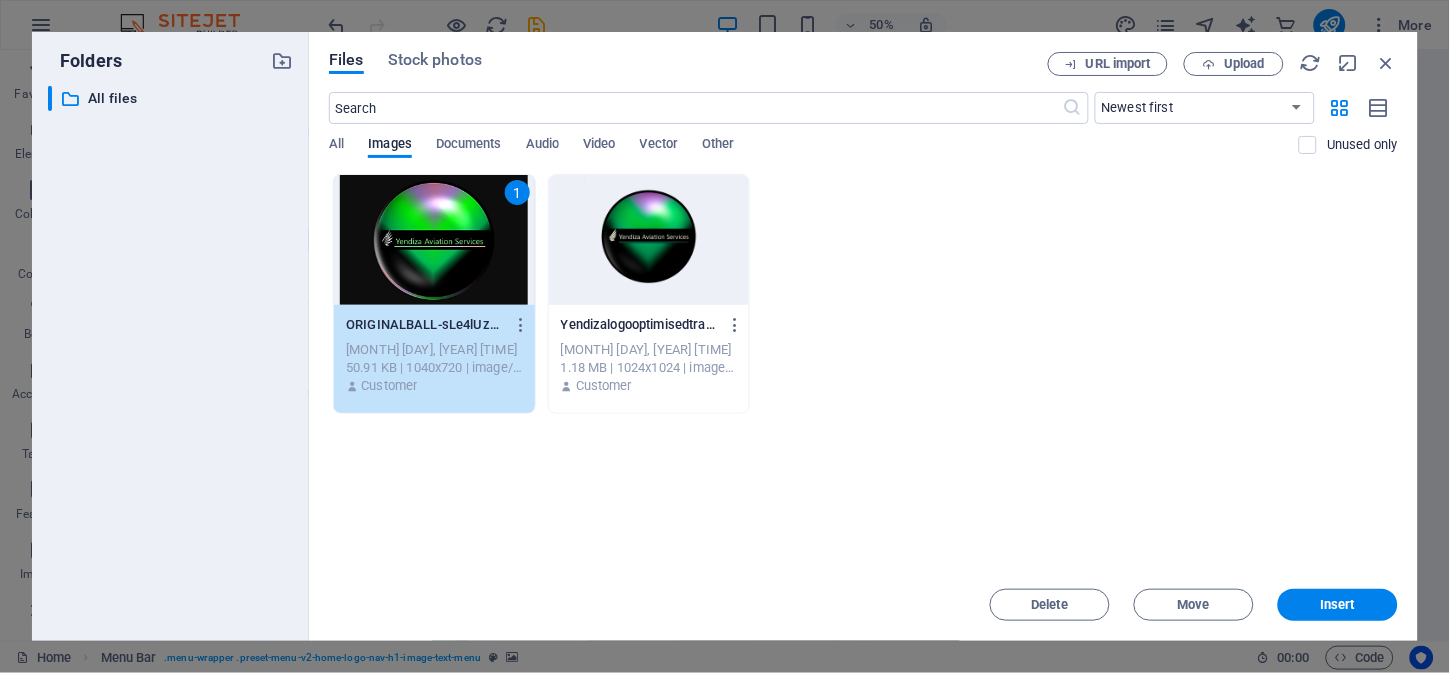 click on "1" at bounding box center [434, 240] 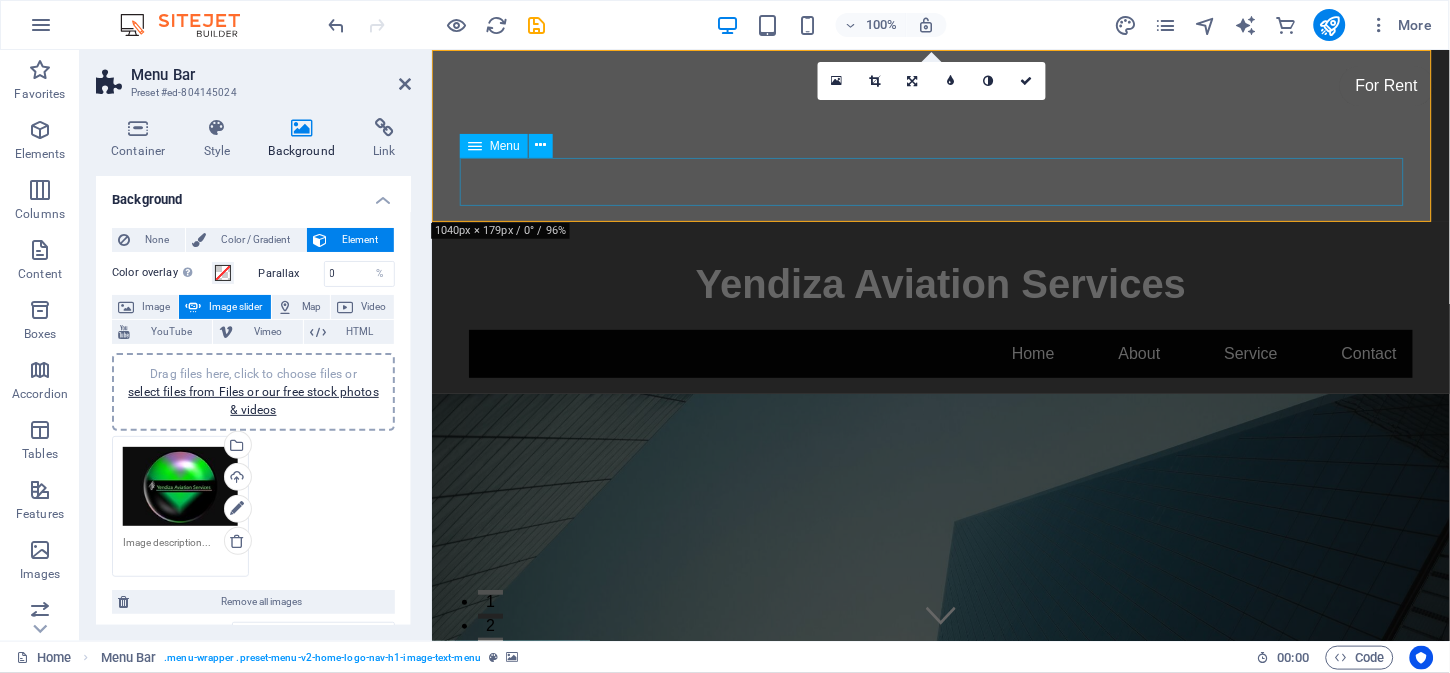 click on "Home About Service Contact" at bounding box center [940, 353] 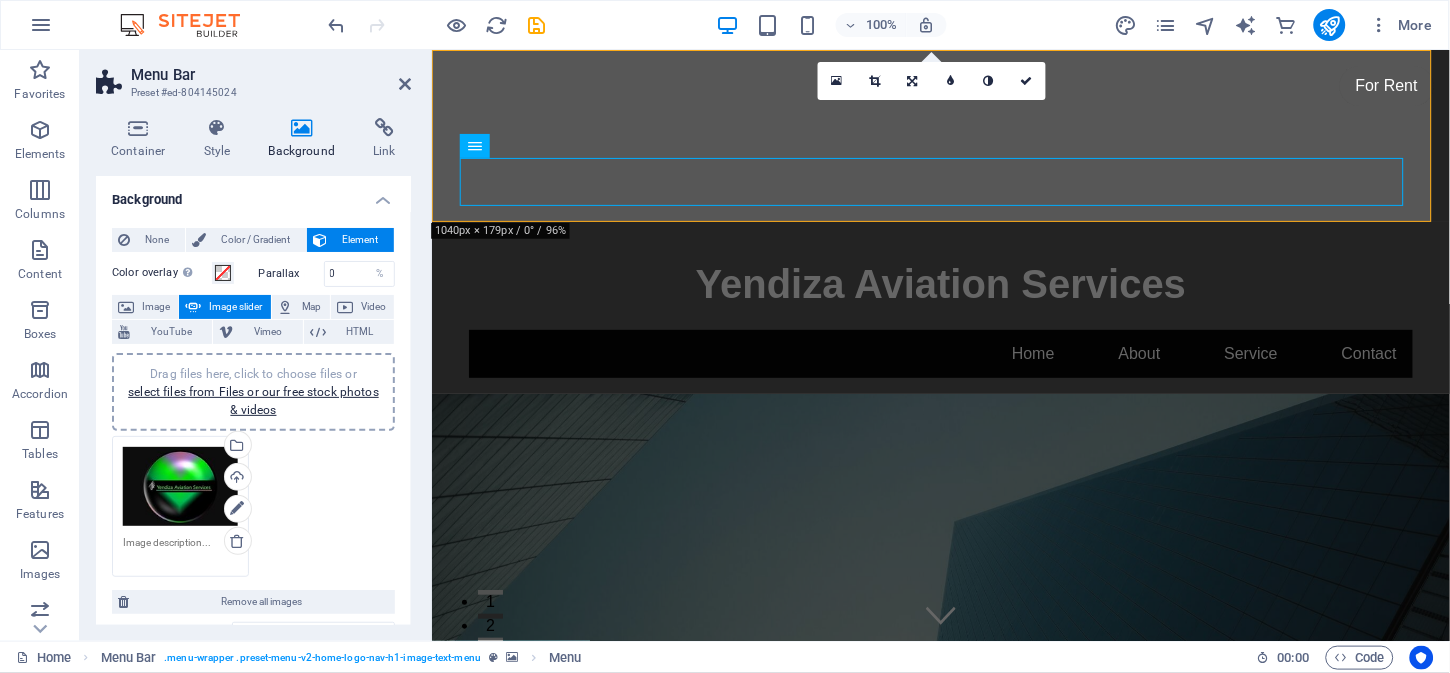 click at bounding box center (931, 49) 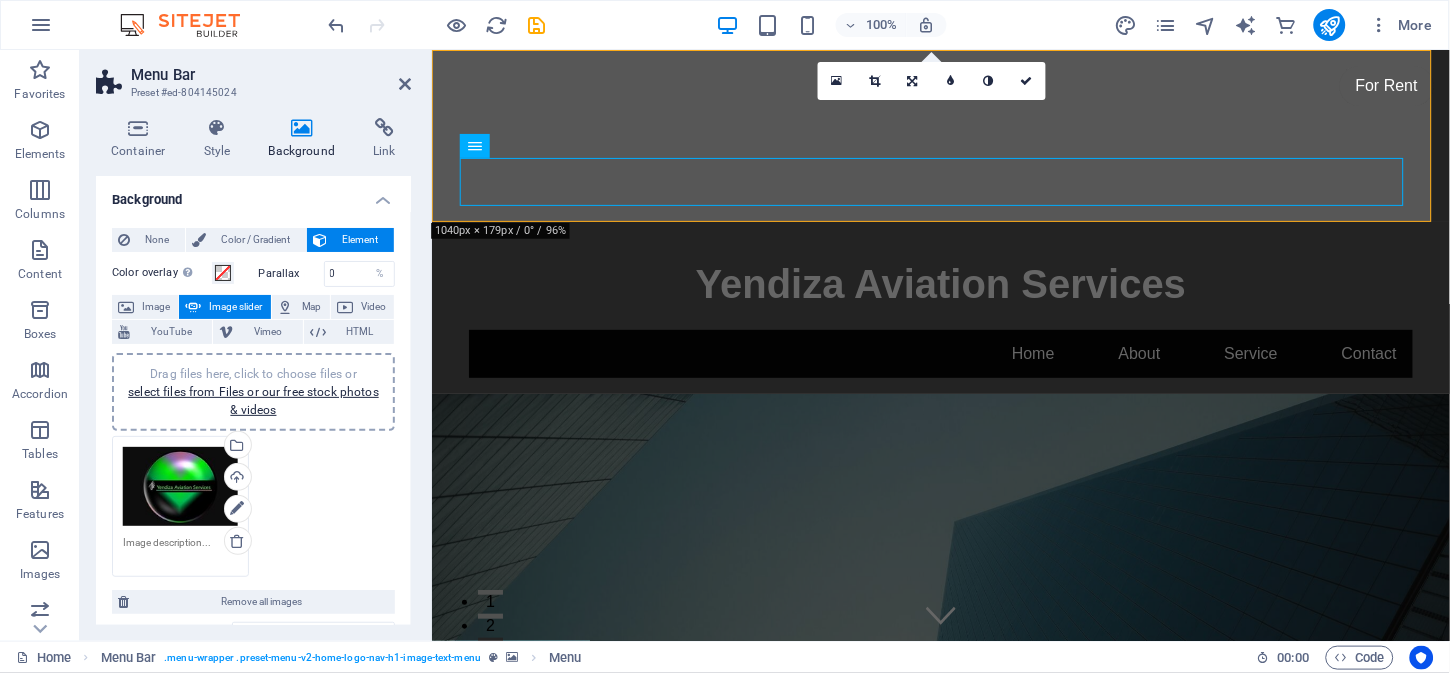 click at bounding box center [931, 49] 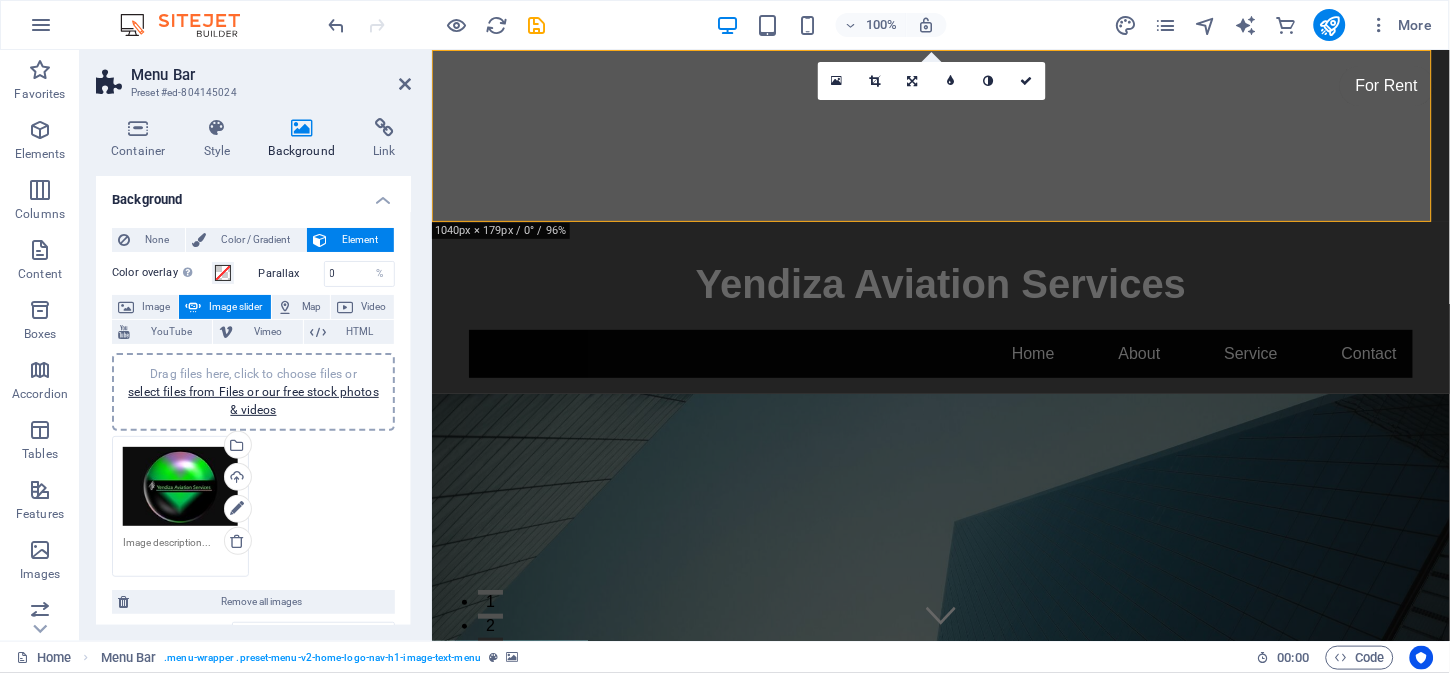 click at bounding box center [931, 49] 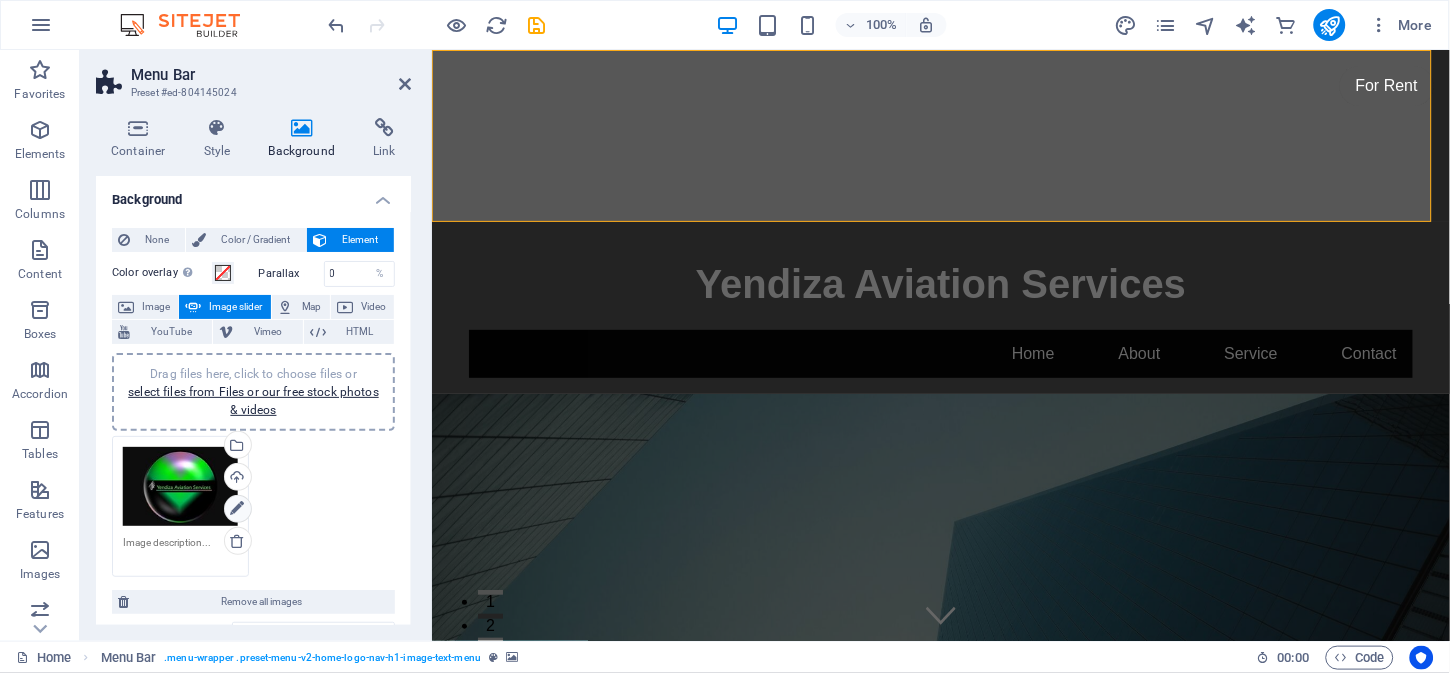 click at bounding box center [237, 509] 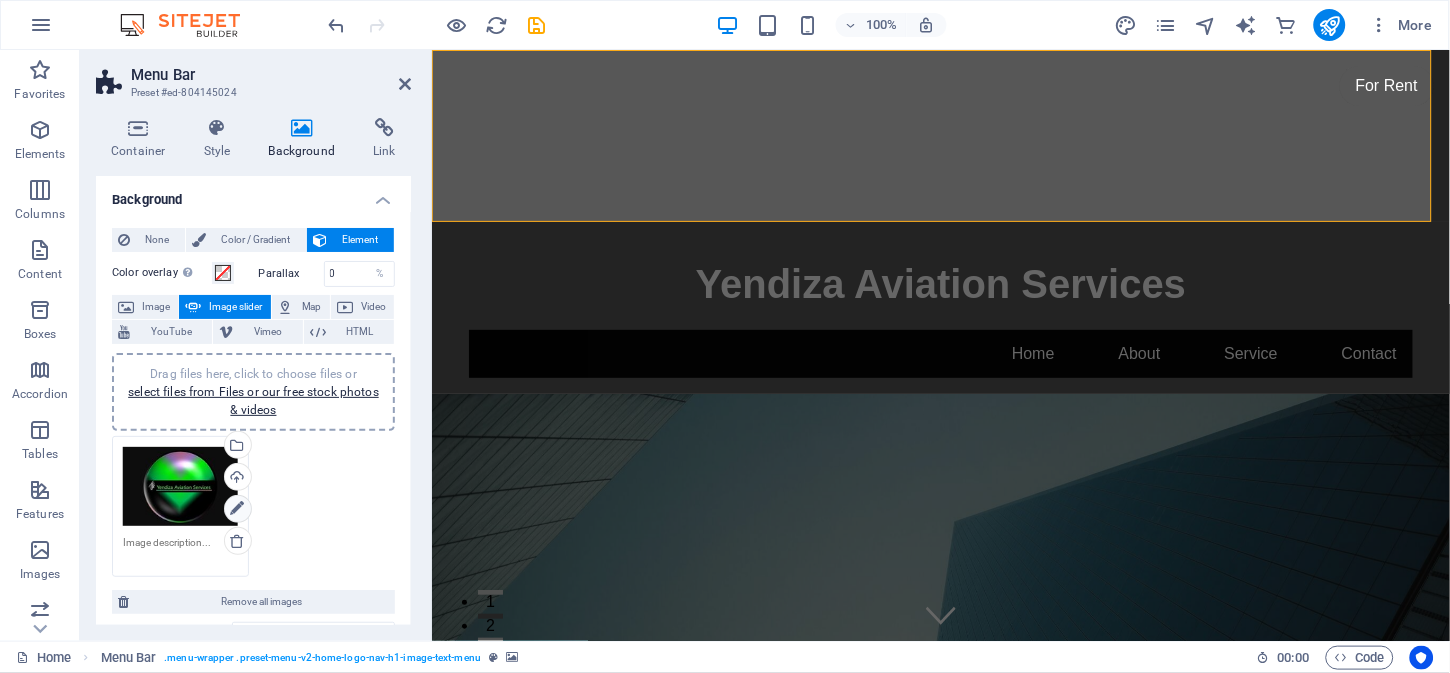 click at bounding box center [237, 509] 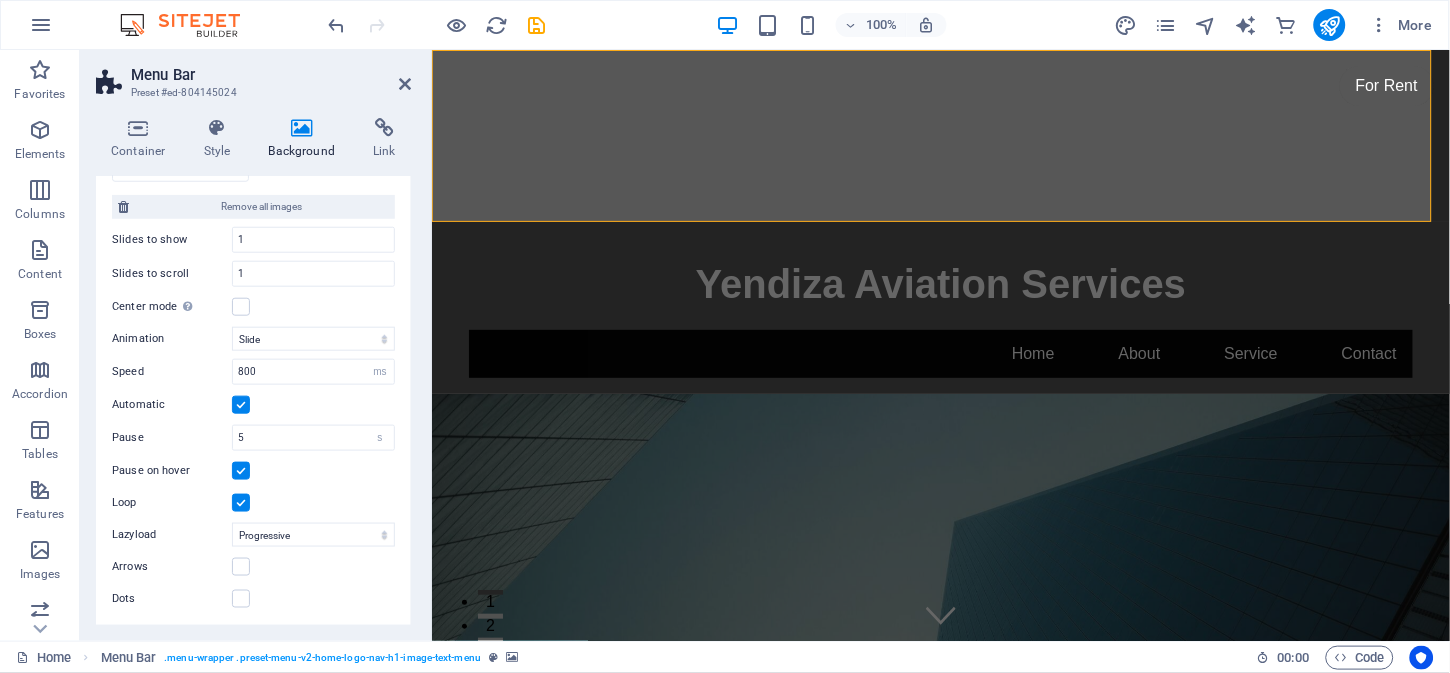 scroll, scrollTop: 61, scrollLeft: 0, axis: vertical 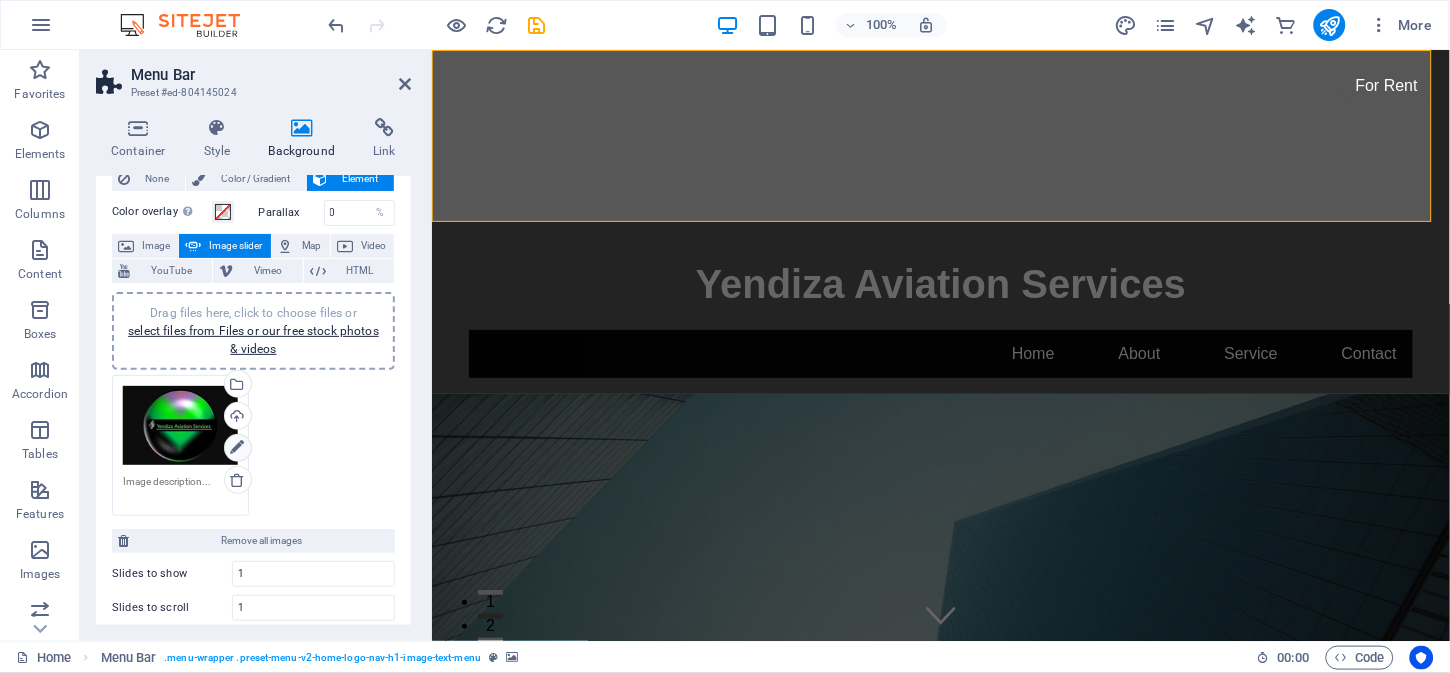 click at bounding box center (237, 448) 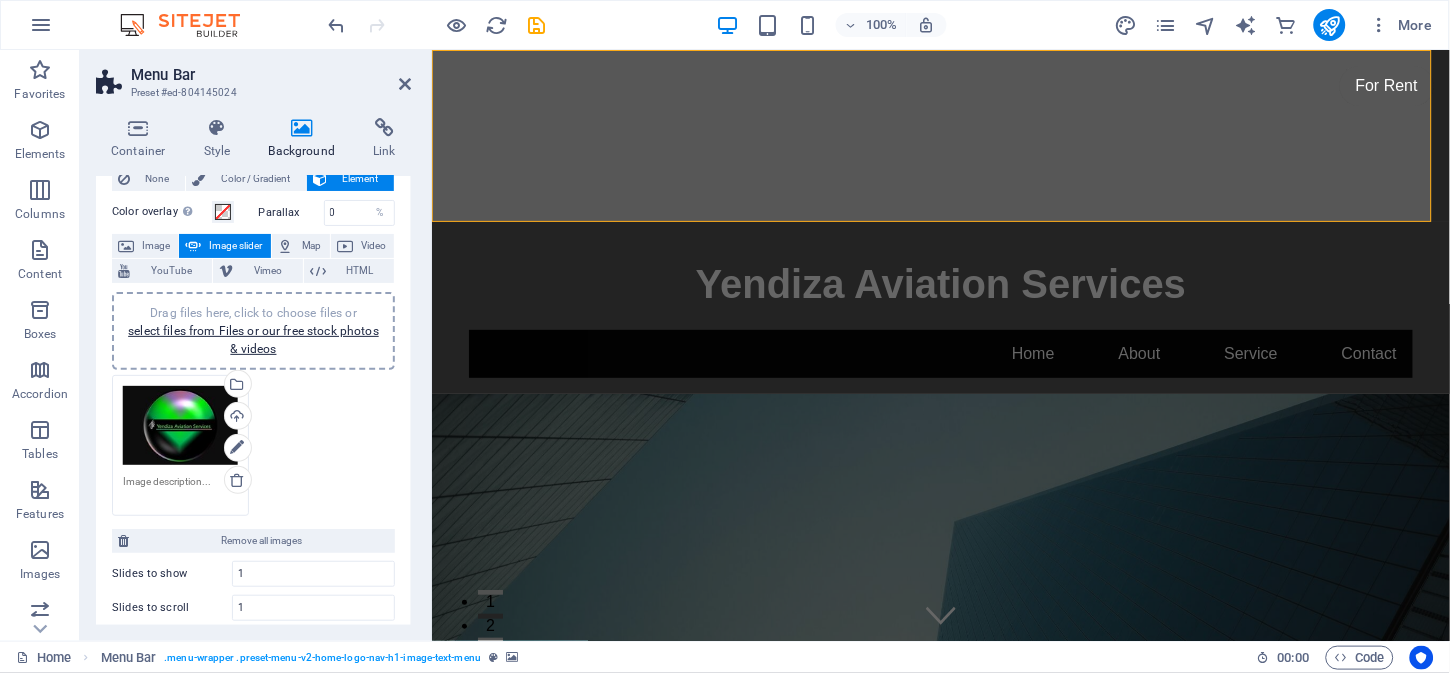 click on "Drag files here, click to choose files or select files from Files or our free stock photos & videos" at bounding box center [180, 426] 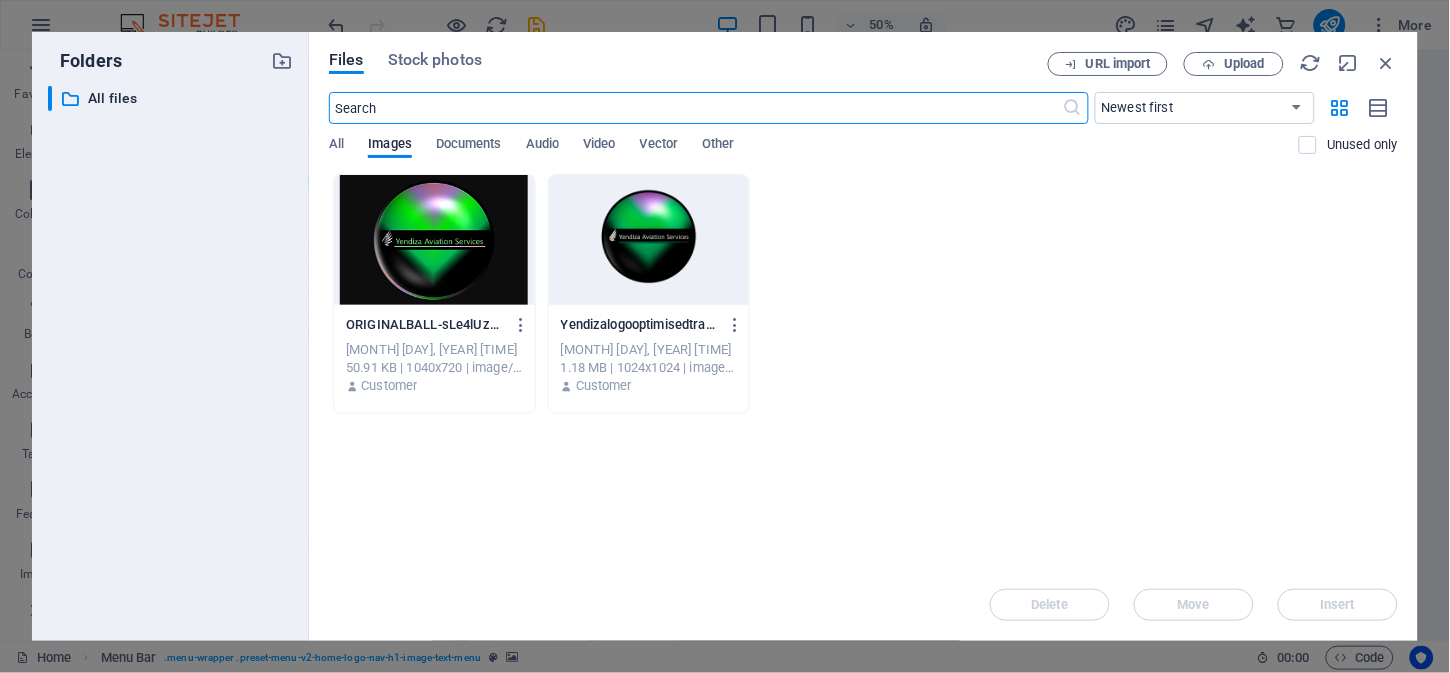 click at bounding box center (434, 240) 